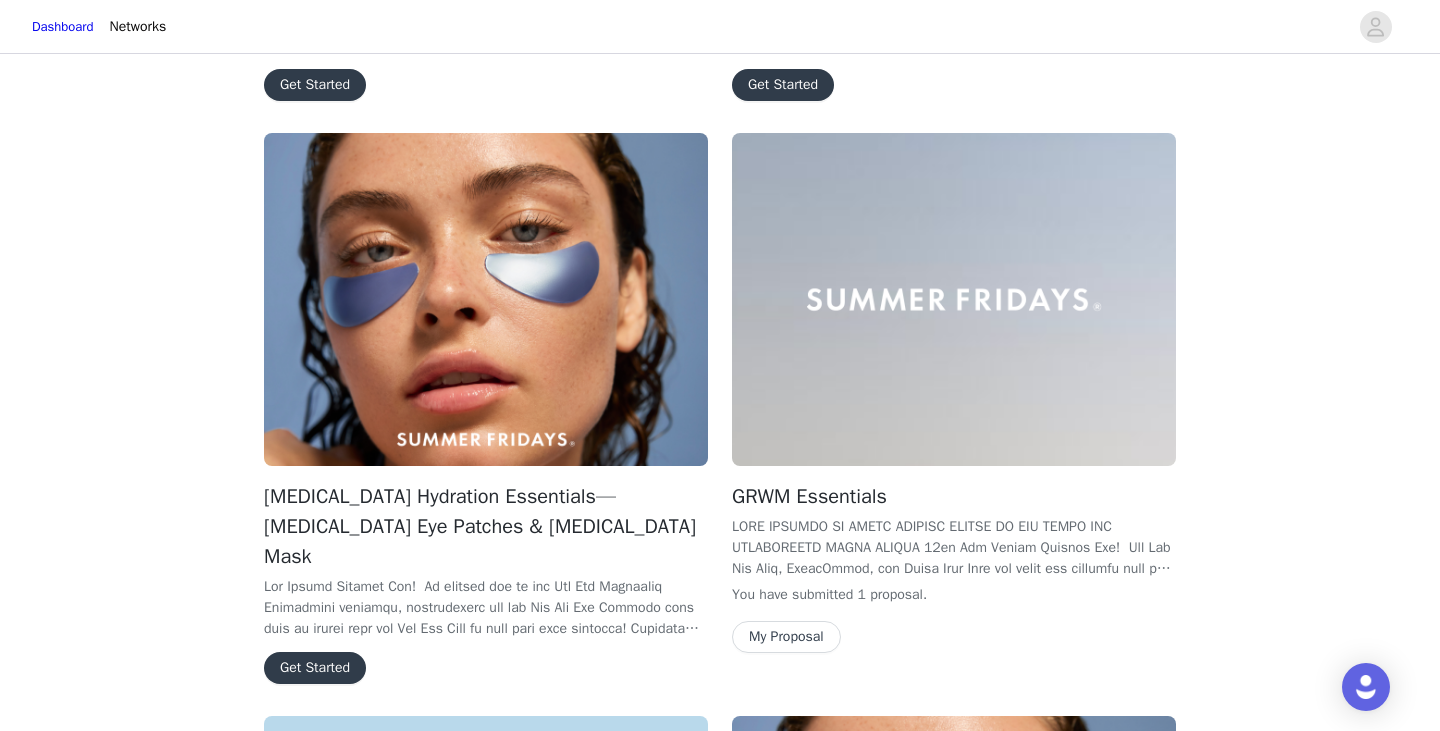 scroll, scrollTop: 635, scrollLeft: 0, axis: vertical 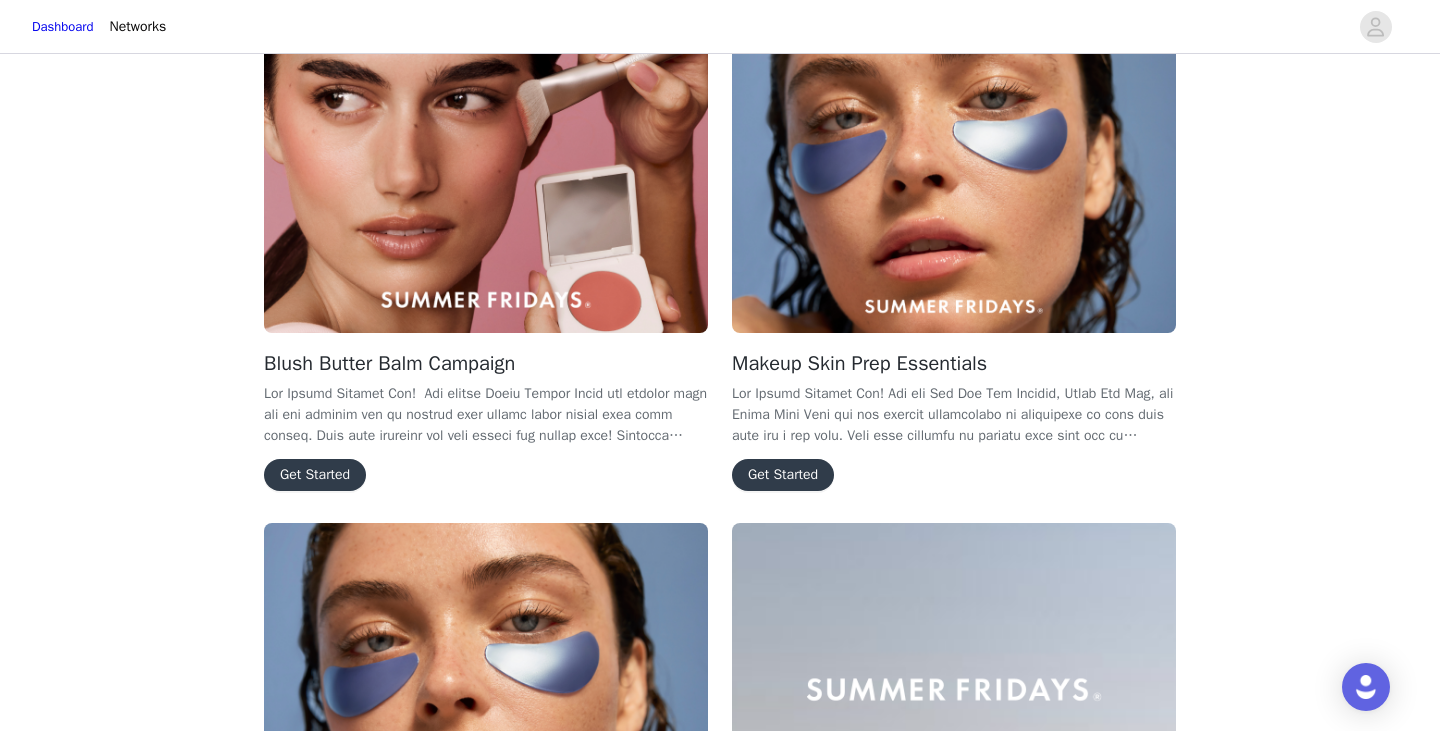 click on "Get Started" at bounding box center (315, 475) 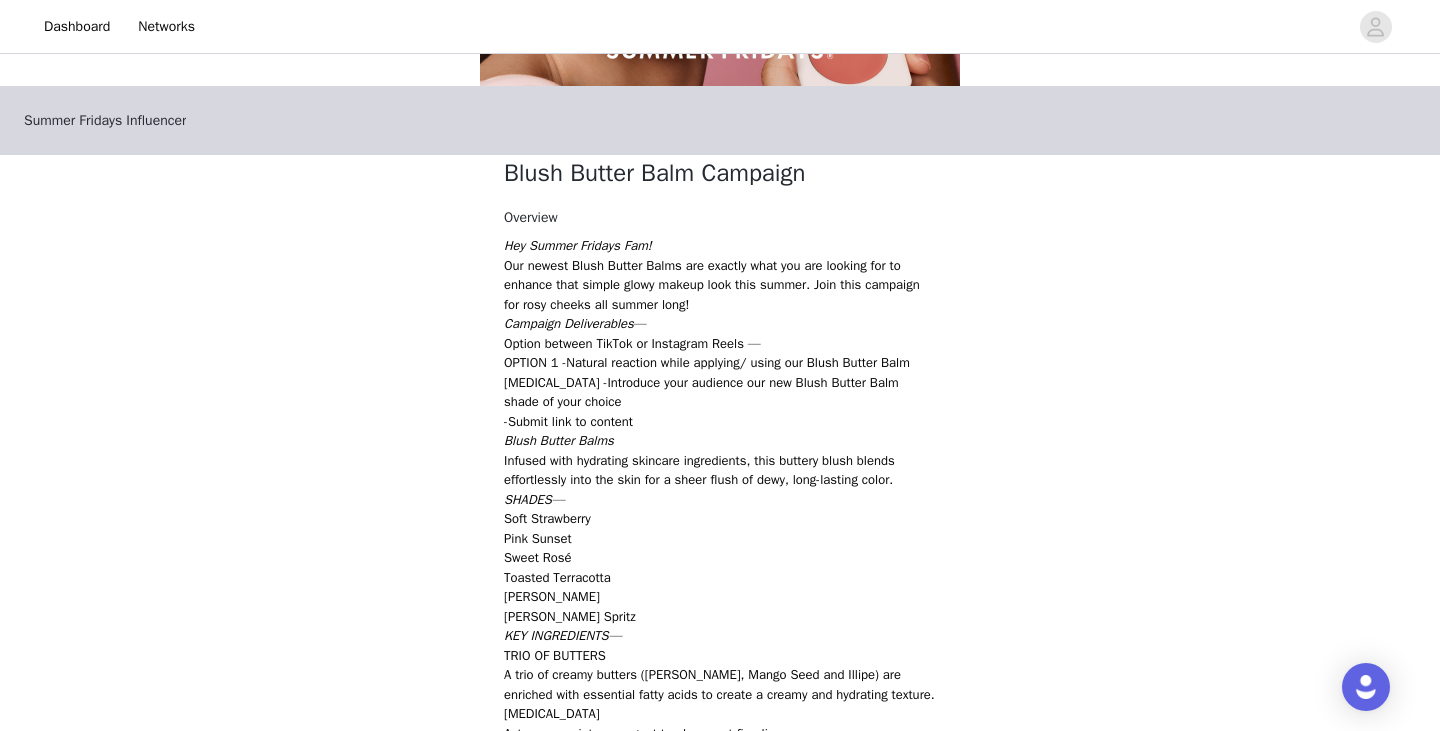 scroll, scrollTop: 871, scrollLeft: 0, axis: vertical 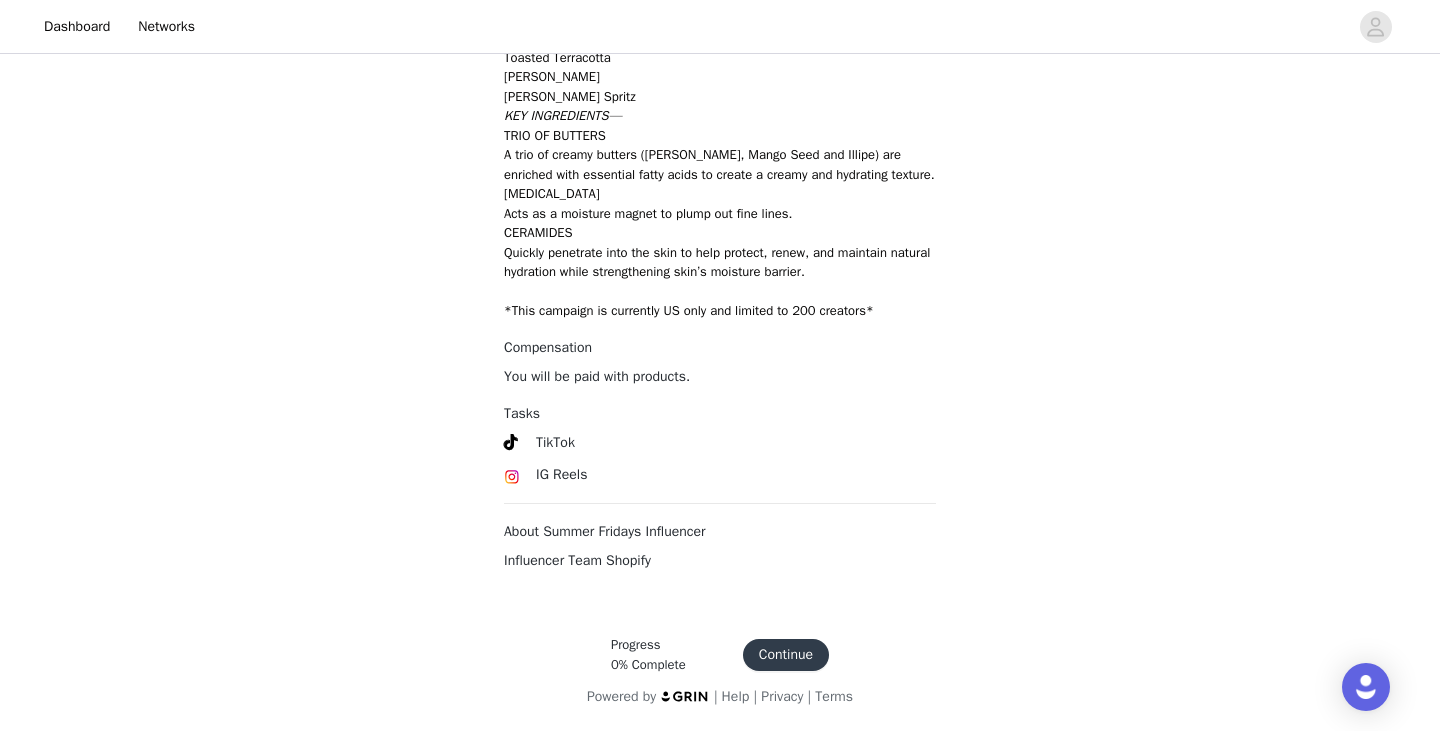 click on "Continue" at bounding box center [786, 655] 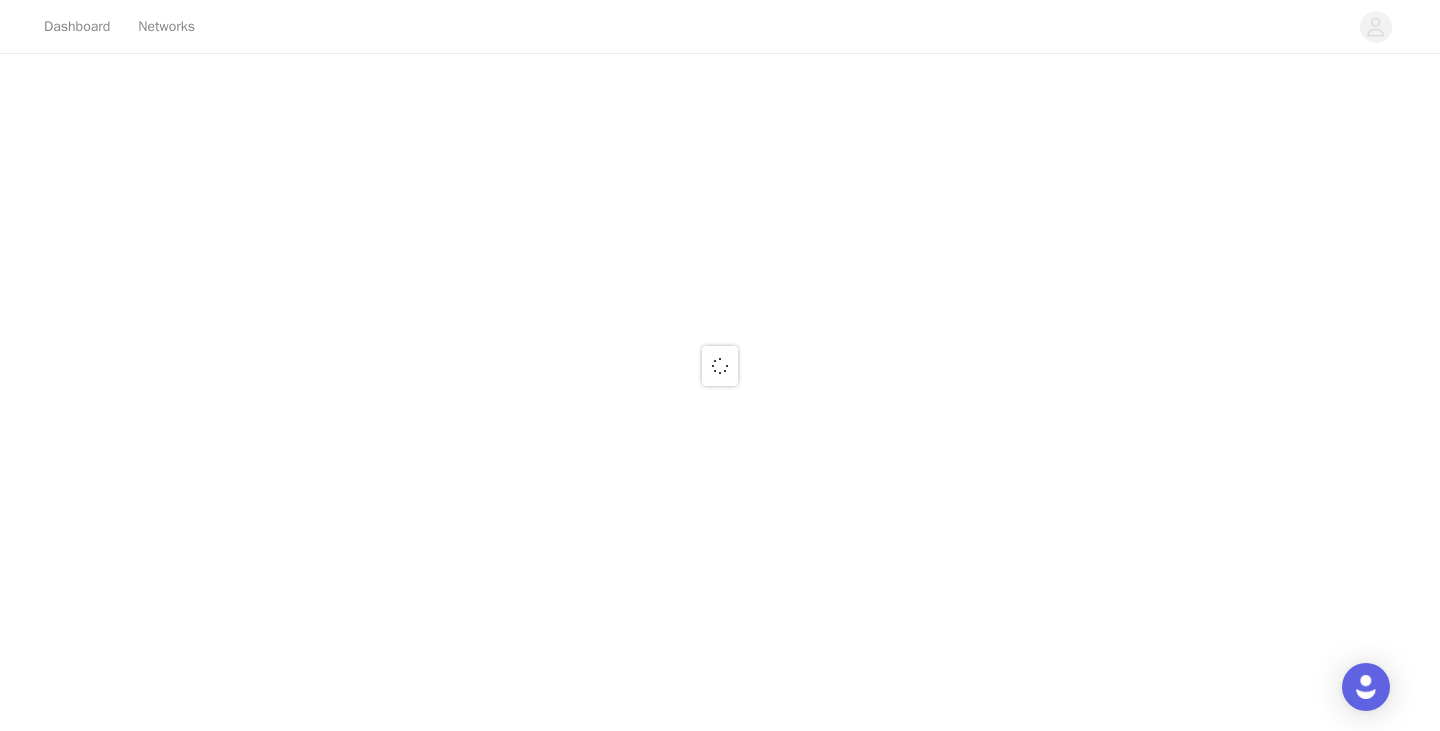 scroll, scrollTop: 0, scrollLeft: 0, axis: both 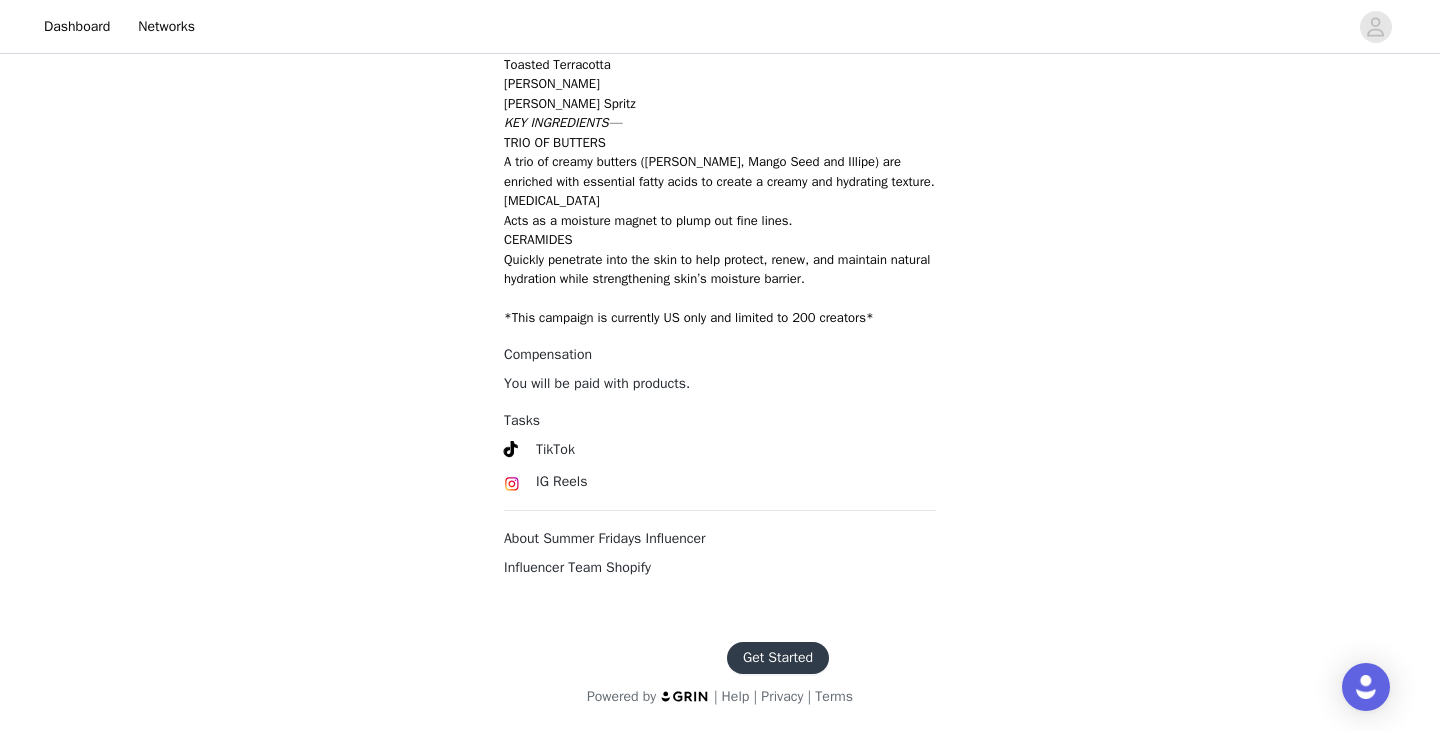 click on "Get Started" at bounding box center [778, 658] 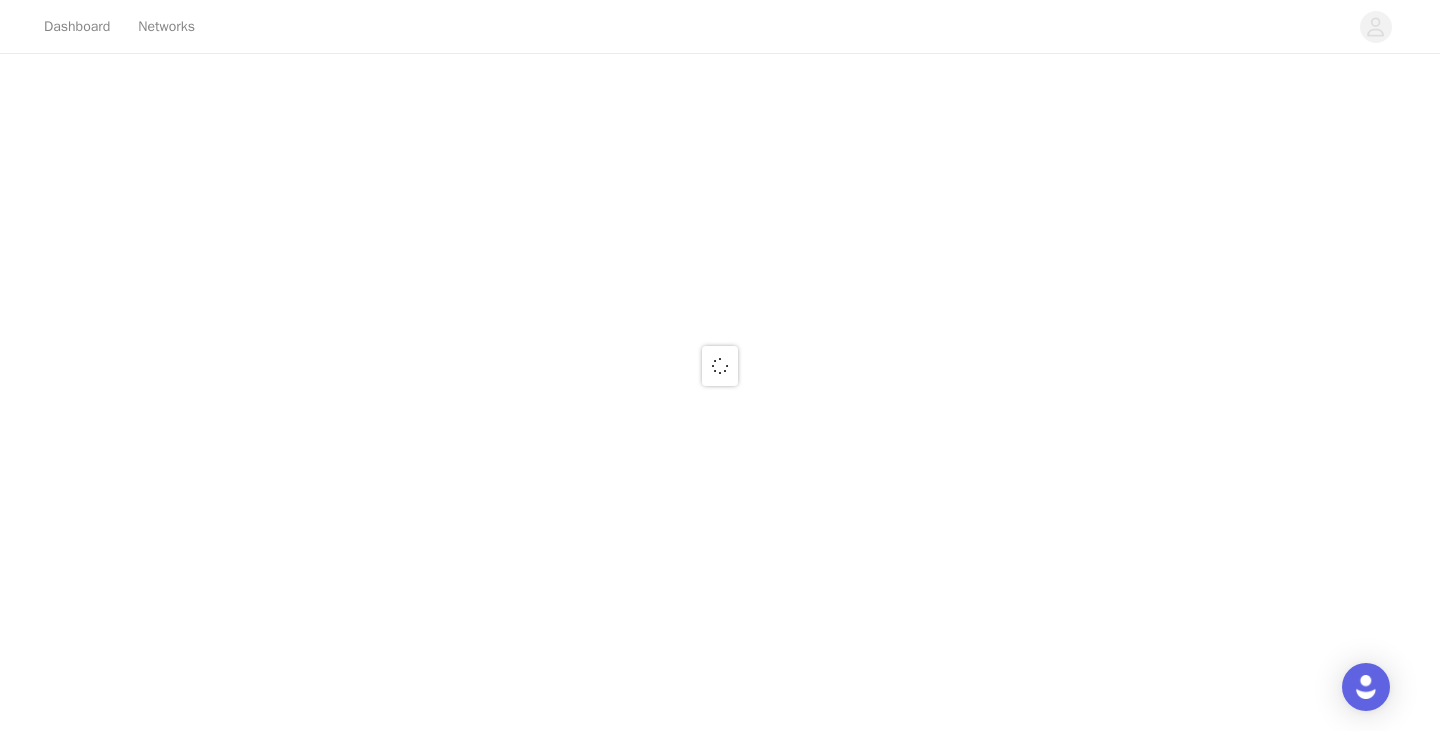 scroll, scrollTop: 0, scrollLeft: 0, axis: both 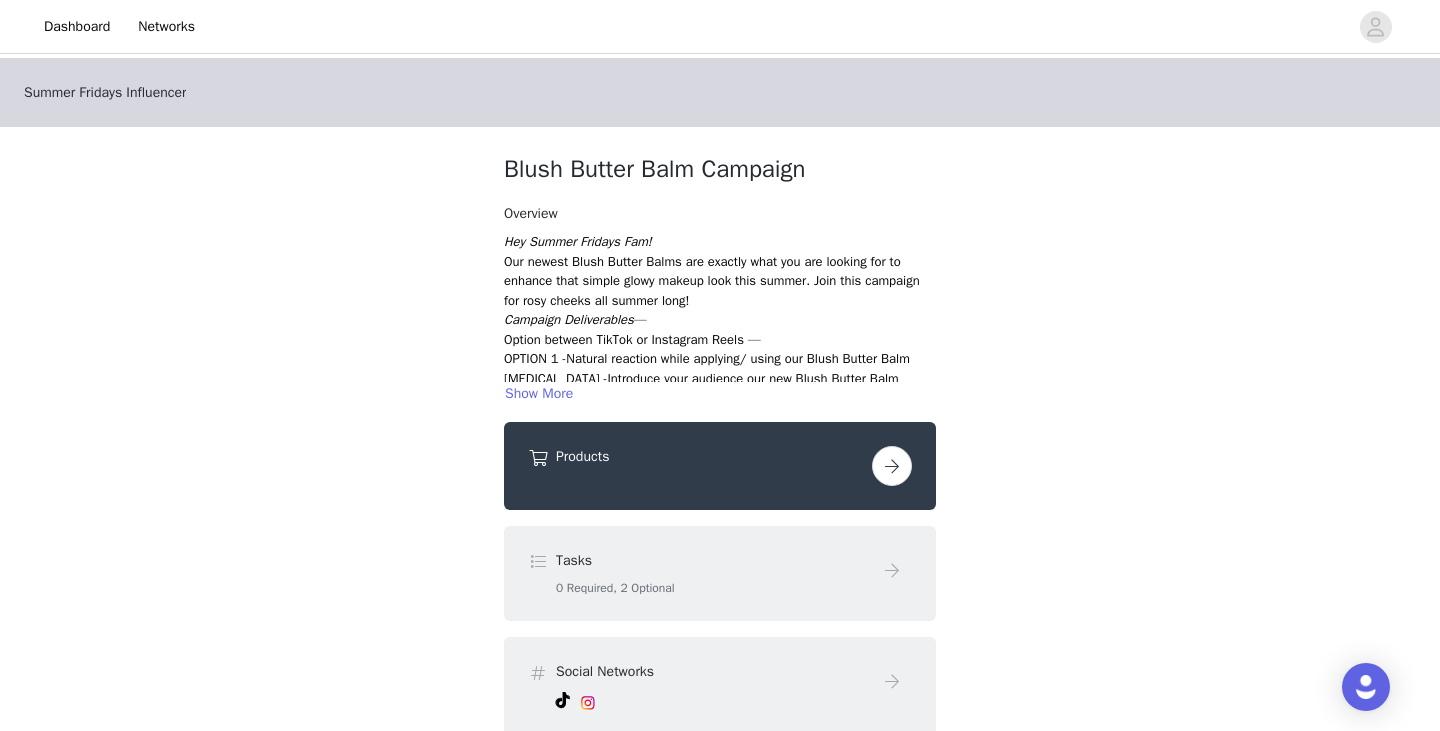 click at bounding box center [892, 466] 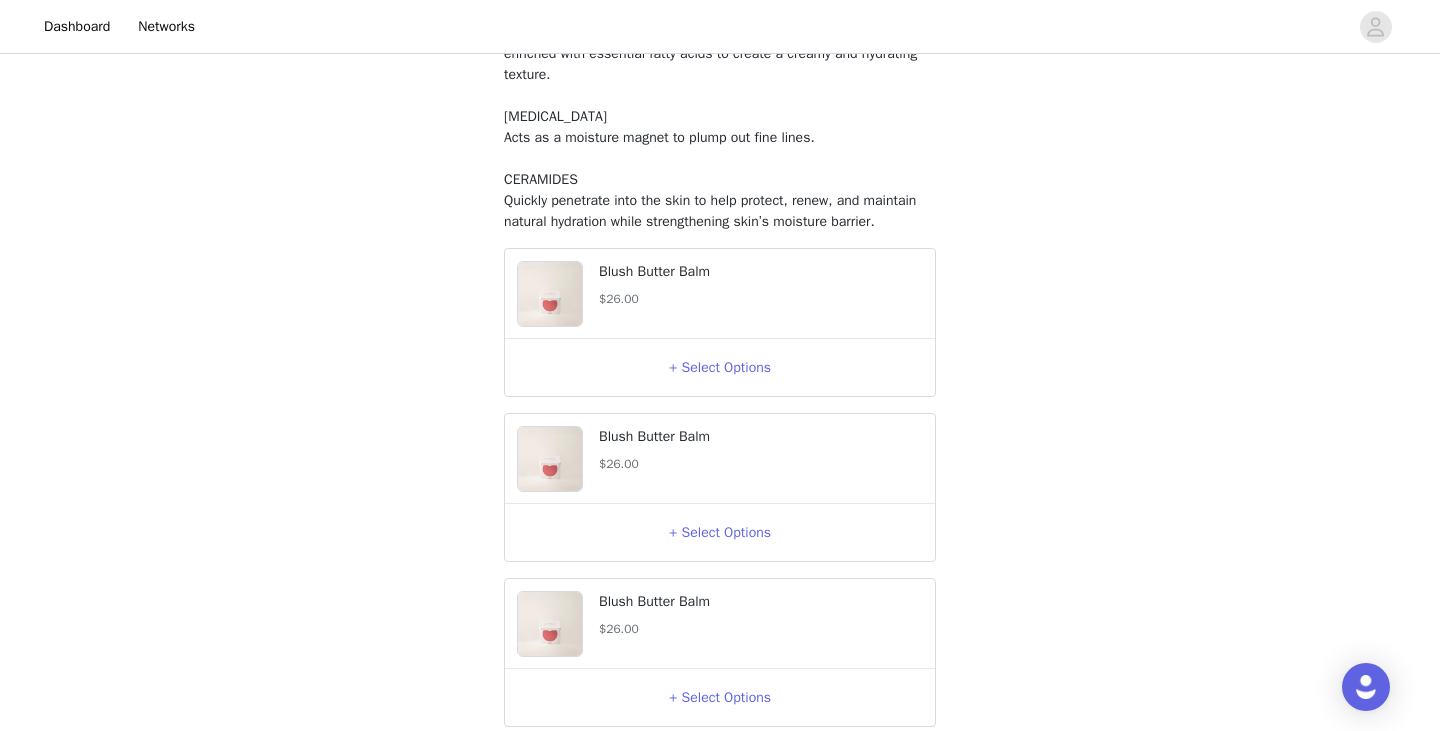 scroll, scrollTop: 641, scrollLeft: 0, axis: vertical 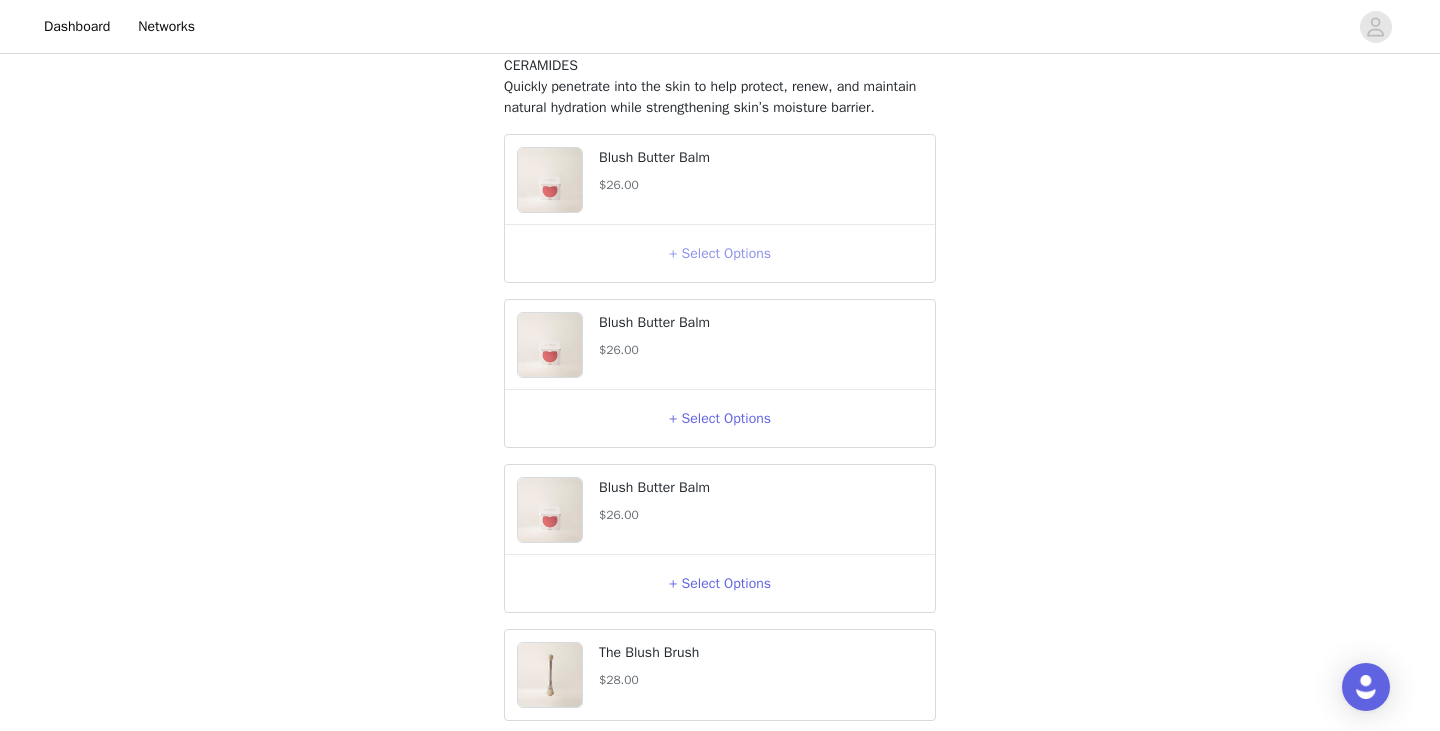 click on "+ Select Options" at bounding box center [720, 254] 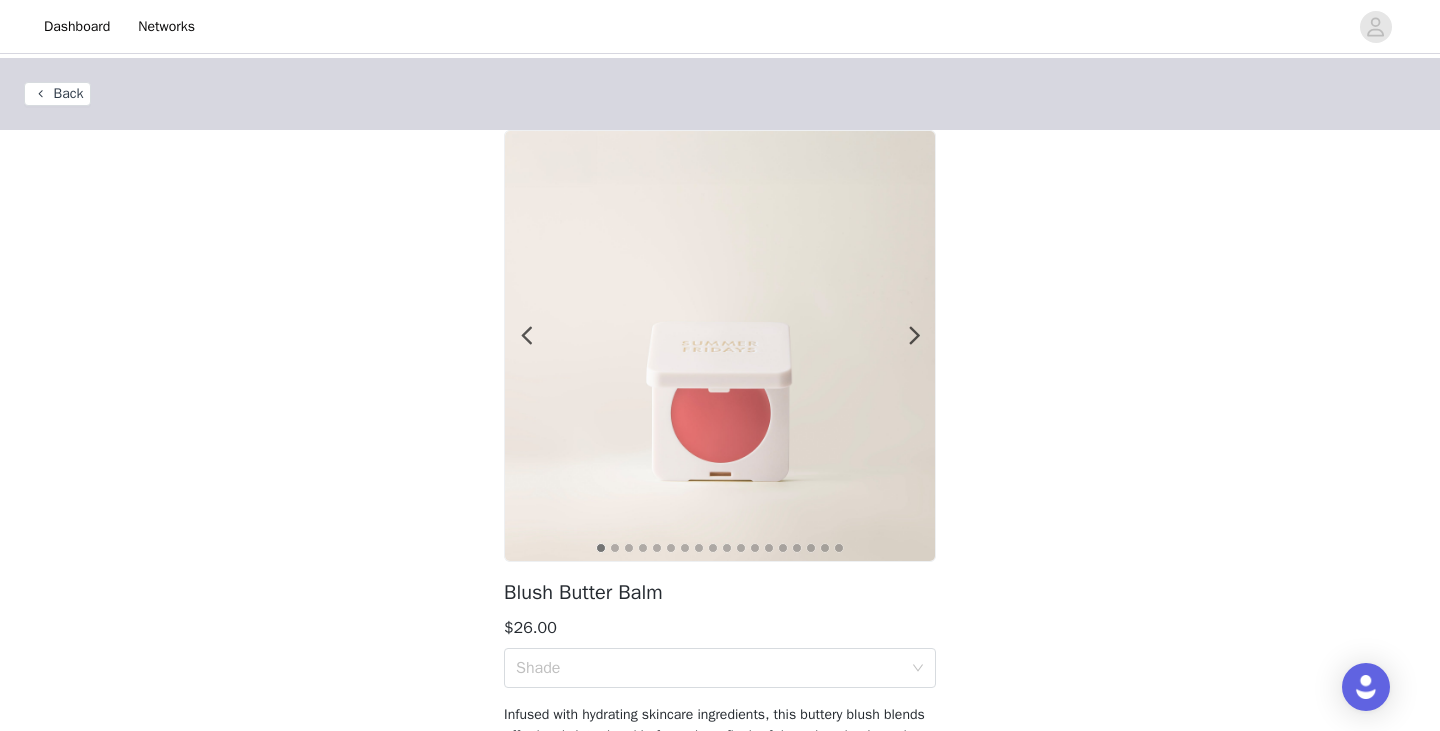 scroll, scrollTop: 156, scrollLeft: 0, axis: vertical 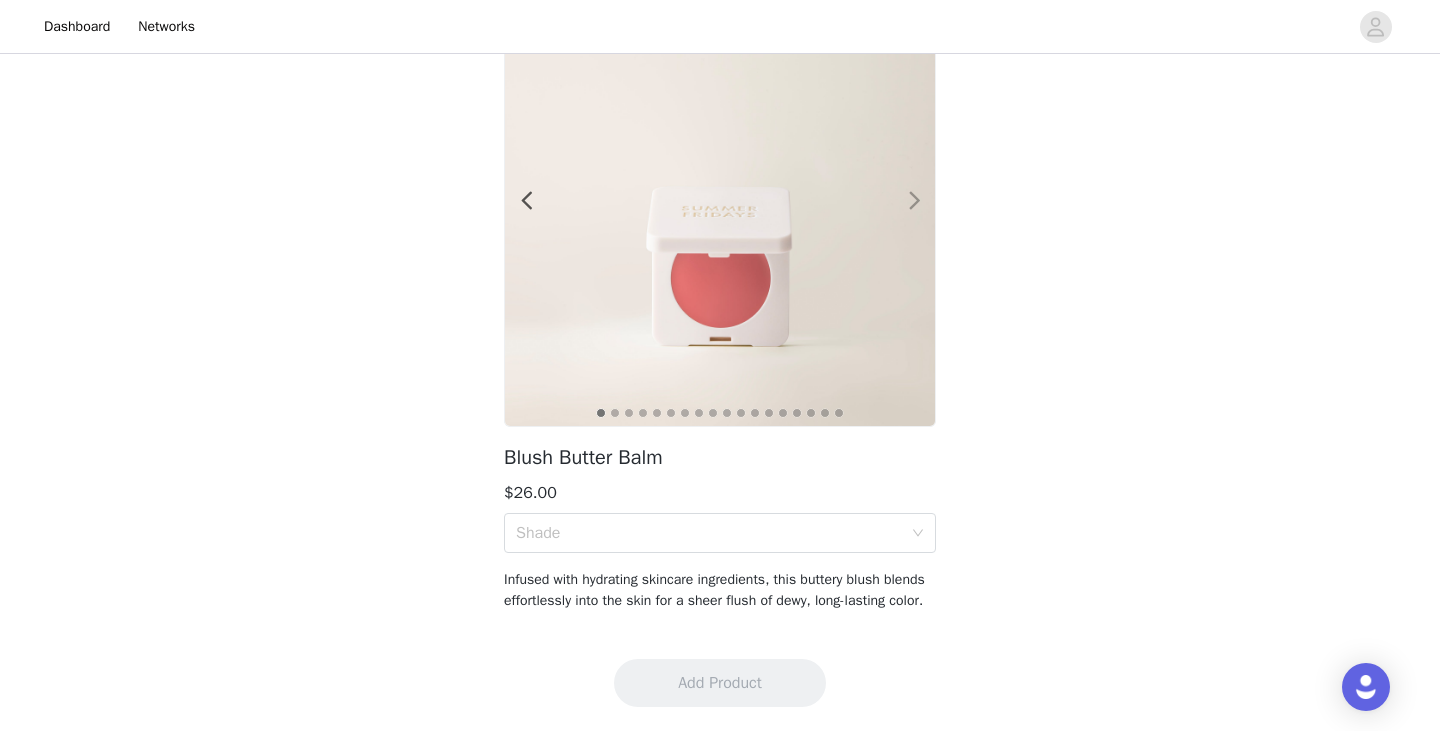 click at bounding box center [902, 211] 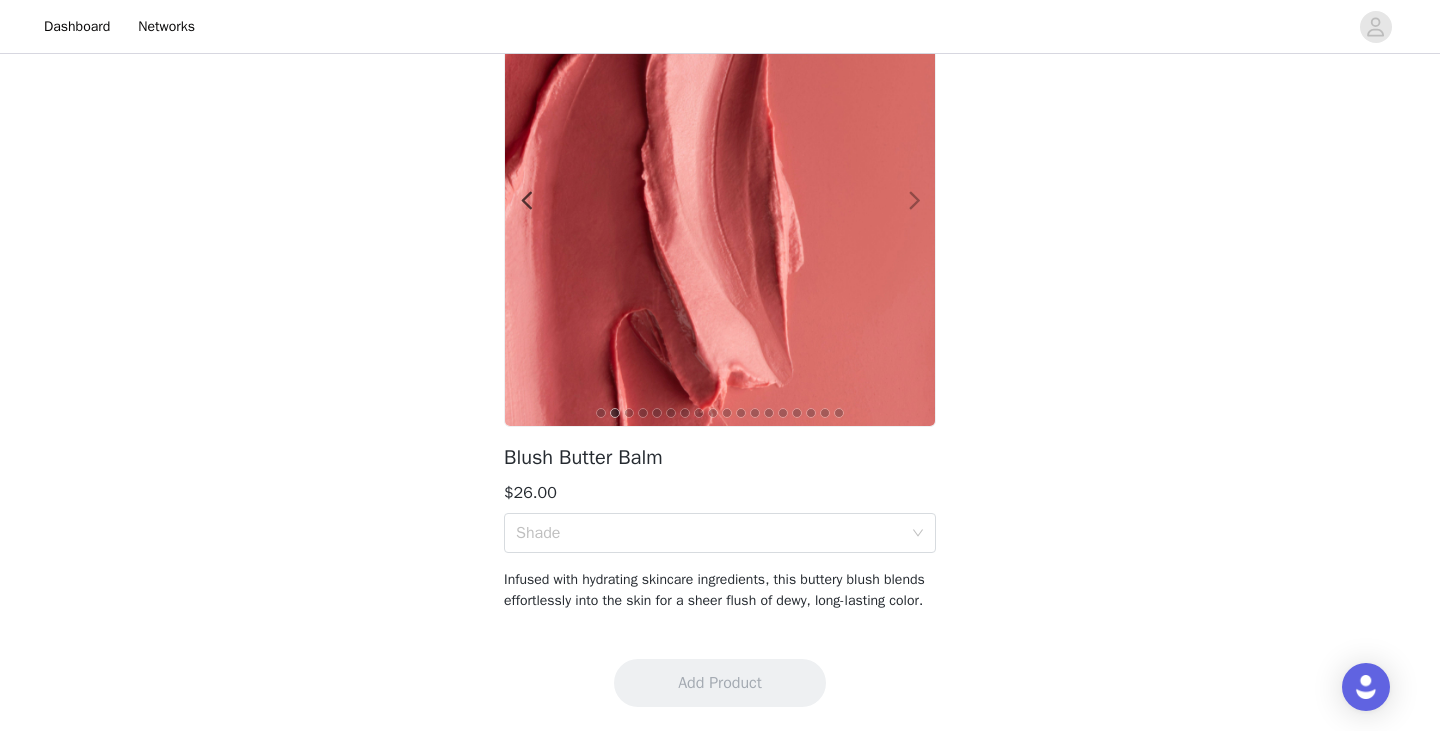 click at bounding box center [902, 211] 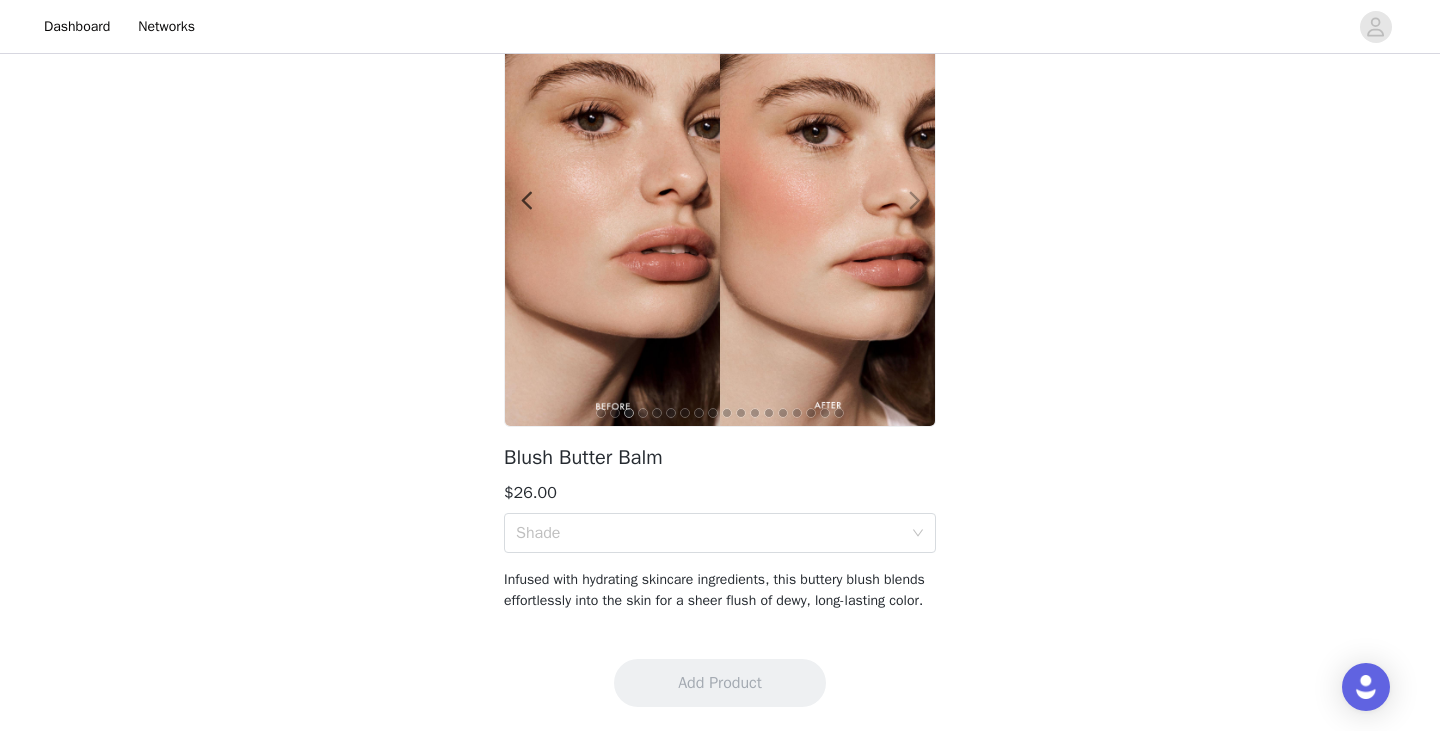 click at bounding box center (902, 211) 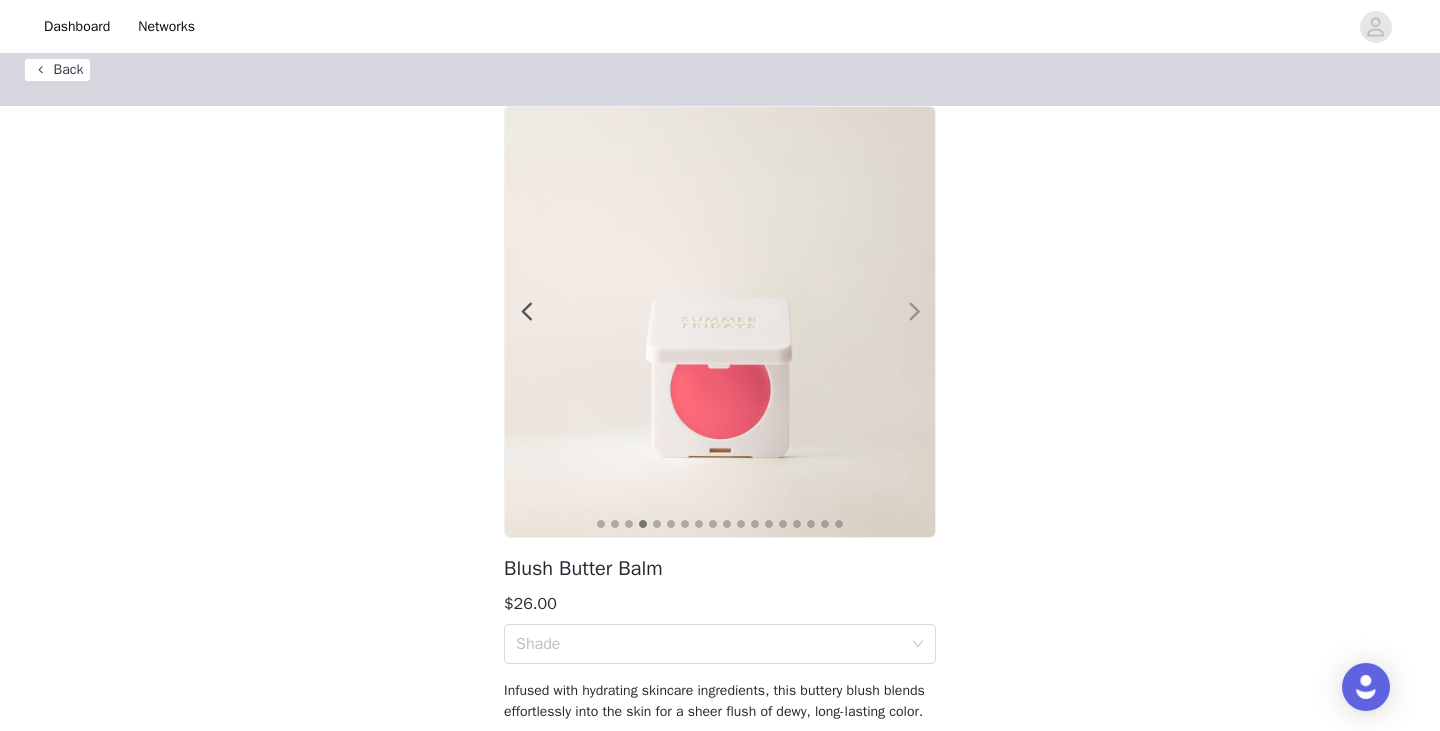scroll, scrollTop: 23, scrollLeft: 0, axis: vertical 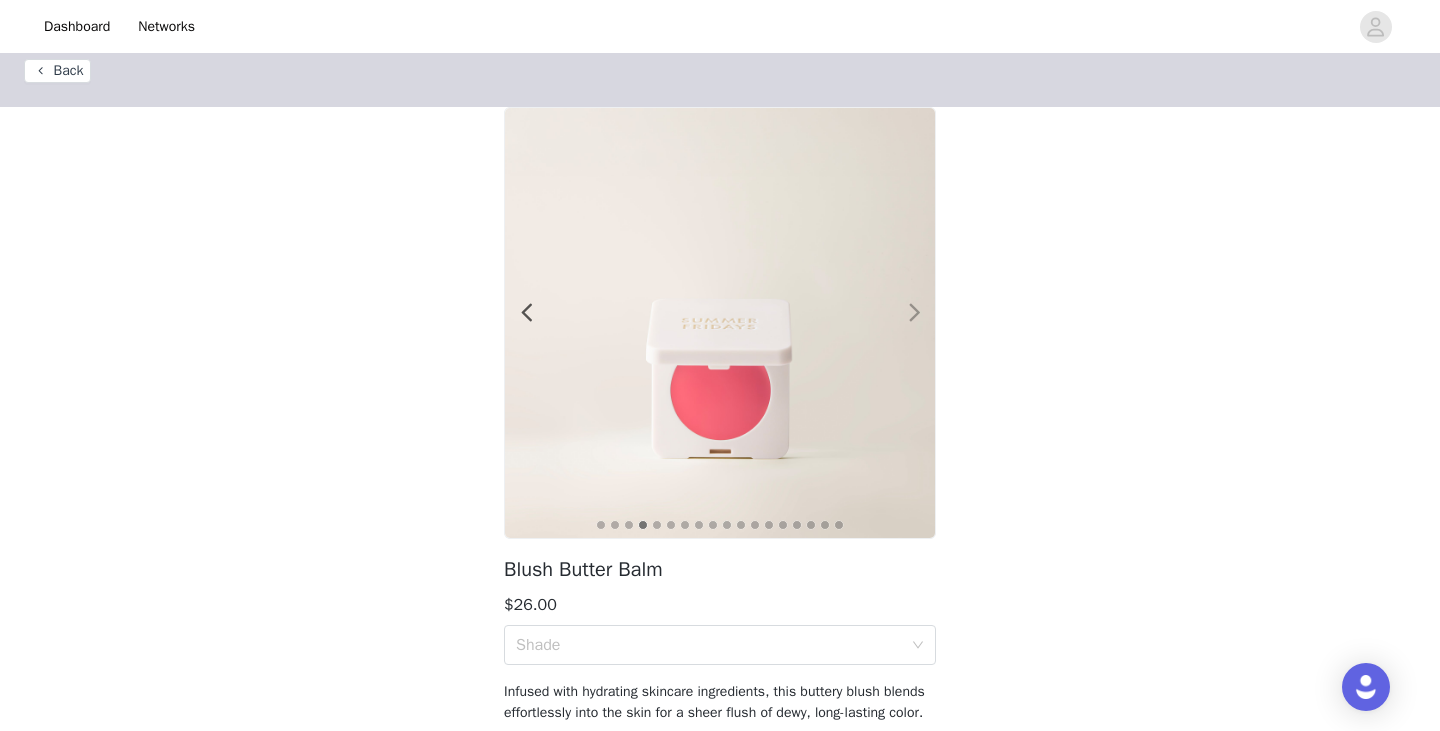 click at bounding box center (914, 313) 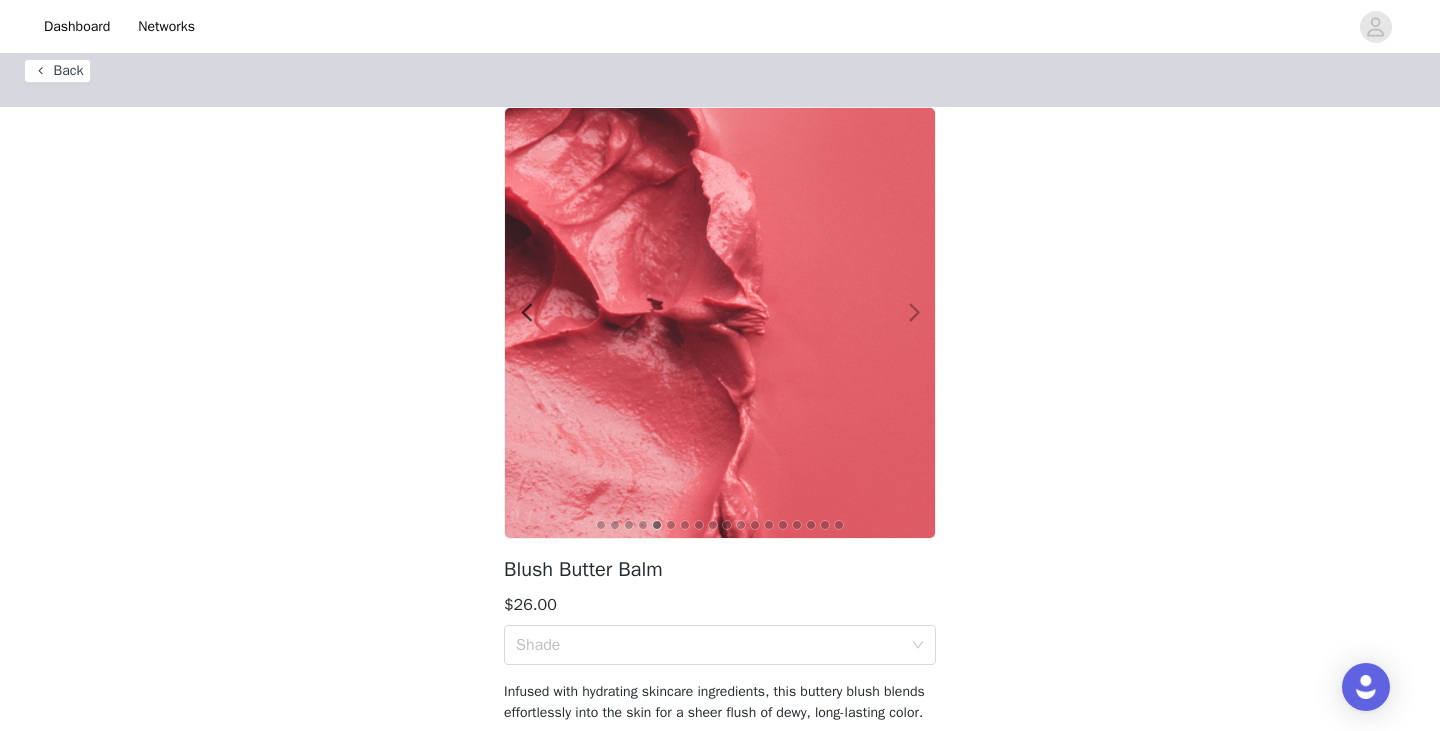 click at bounding box center [914, 313] 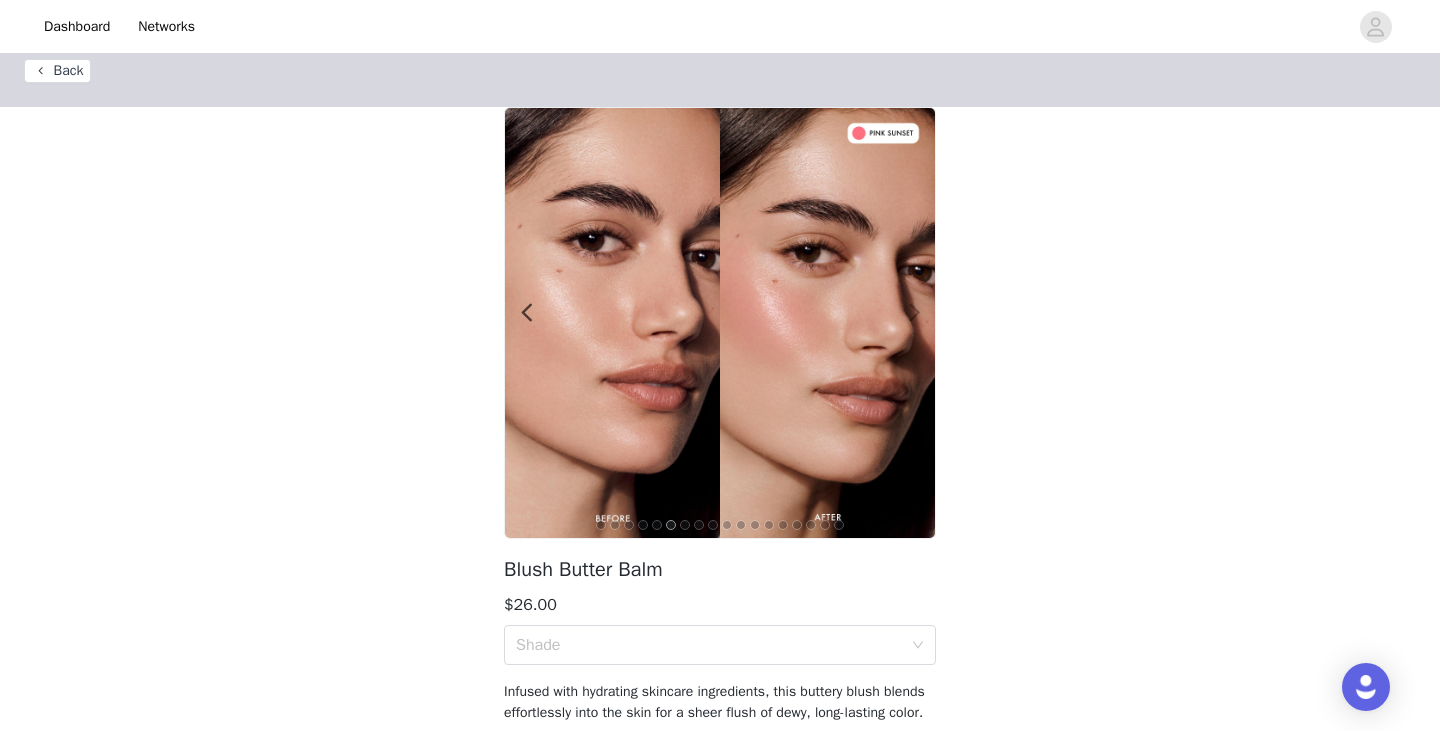 click at bounding box center [914, 313] 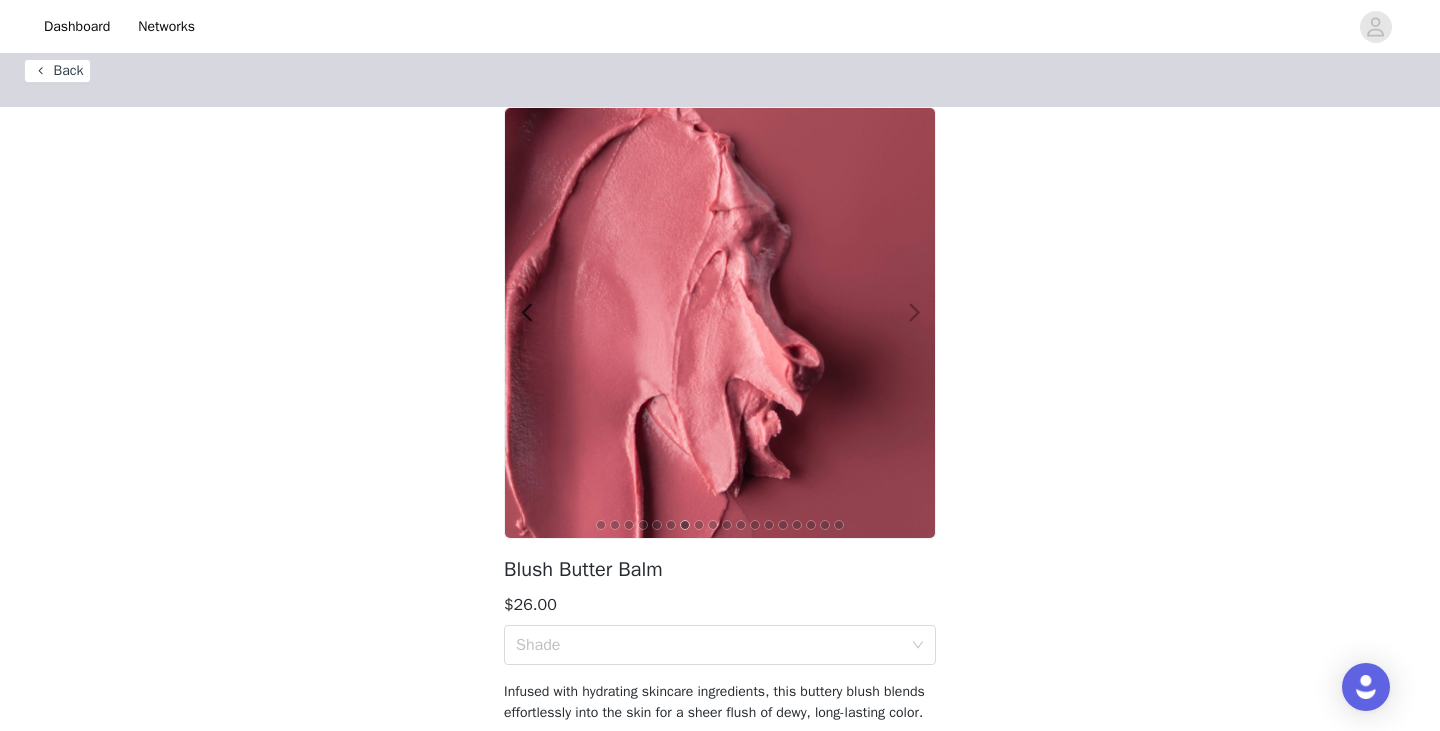 click at bounding box center (914, 313) 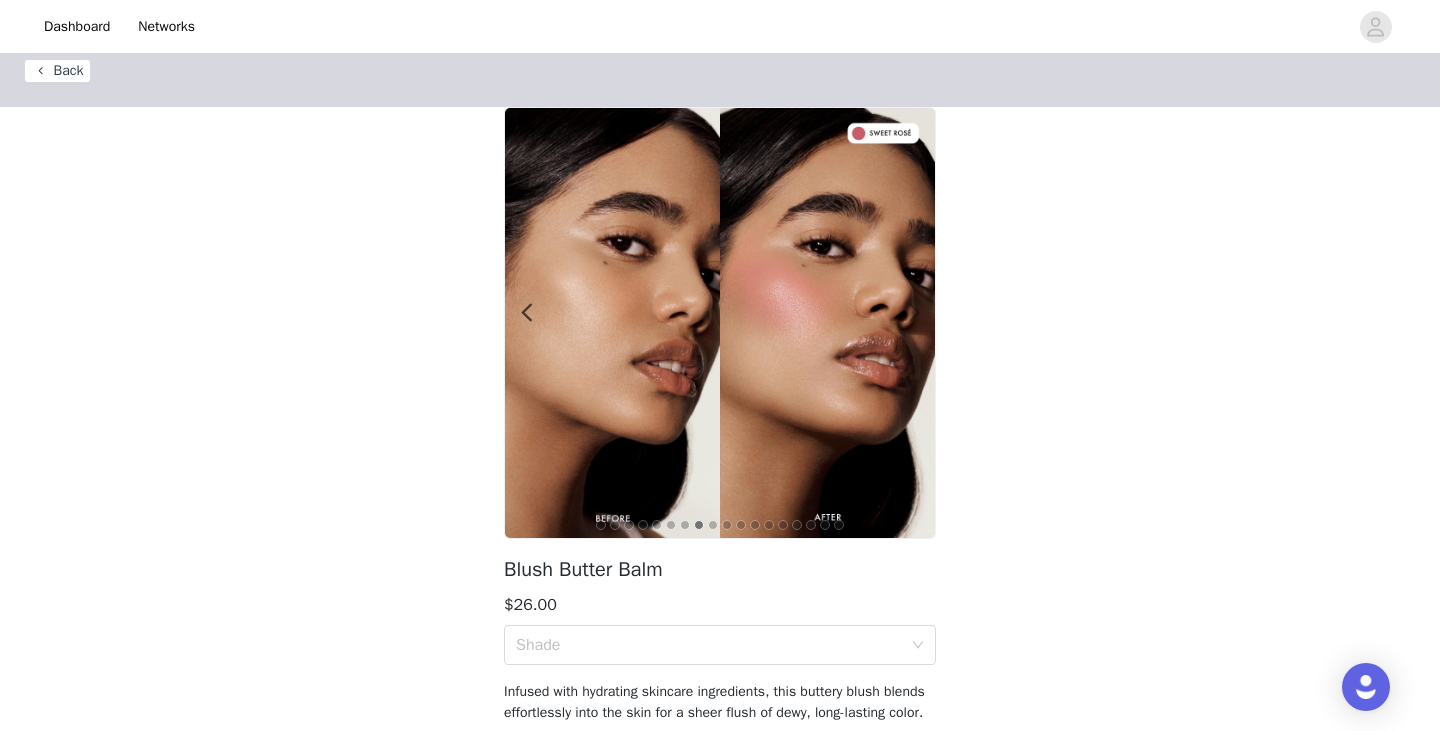 click at bounding box center (914, 313) 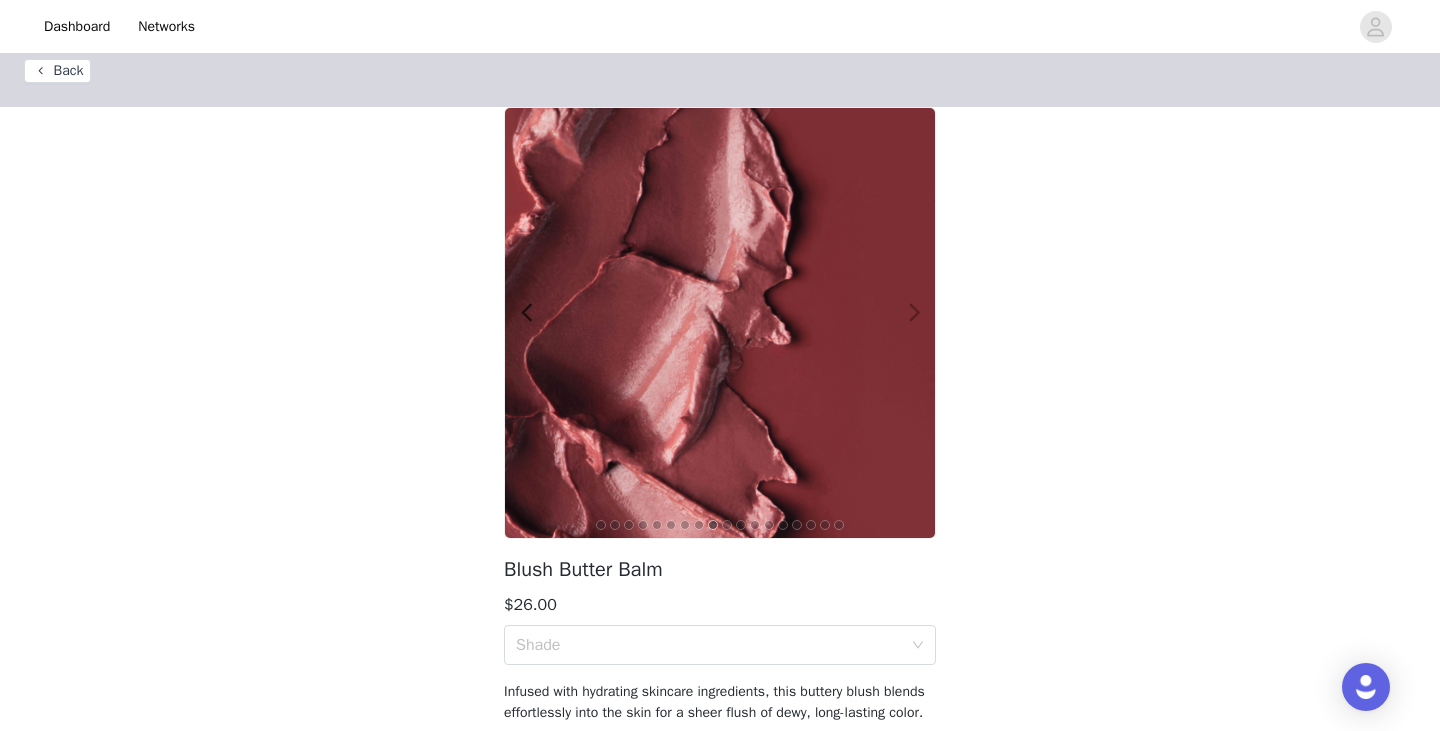 click at bounding box center (914, 313) 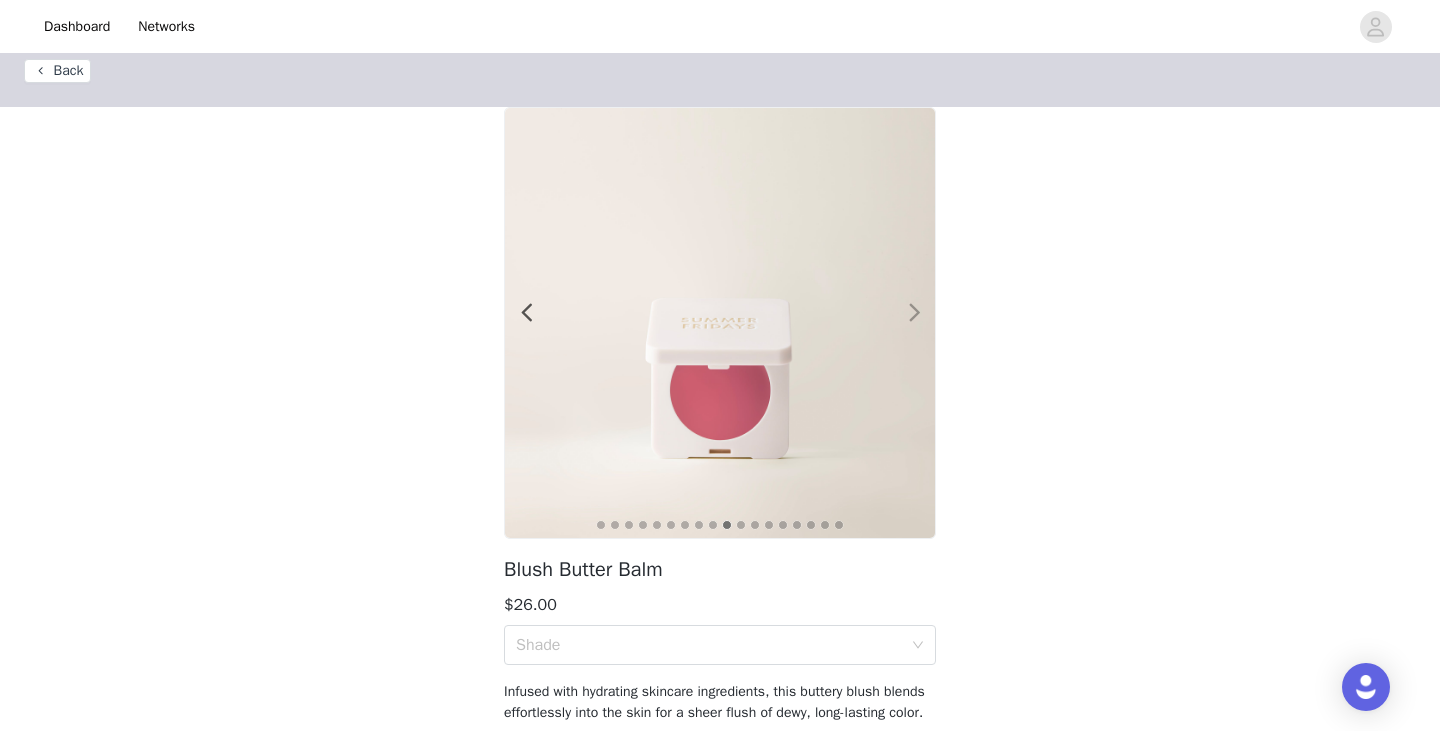 click at bounding box center (914, 313) 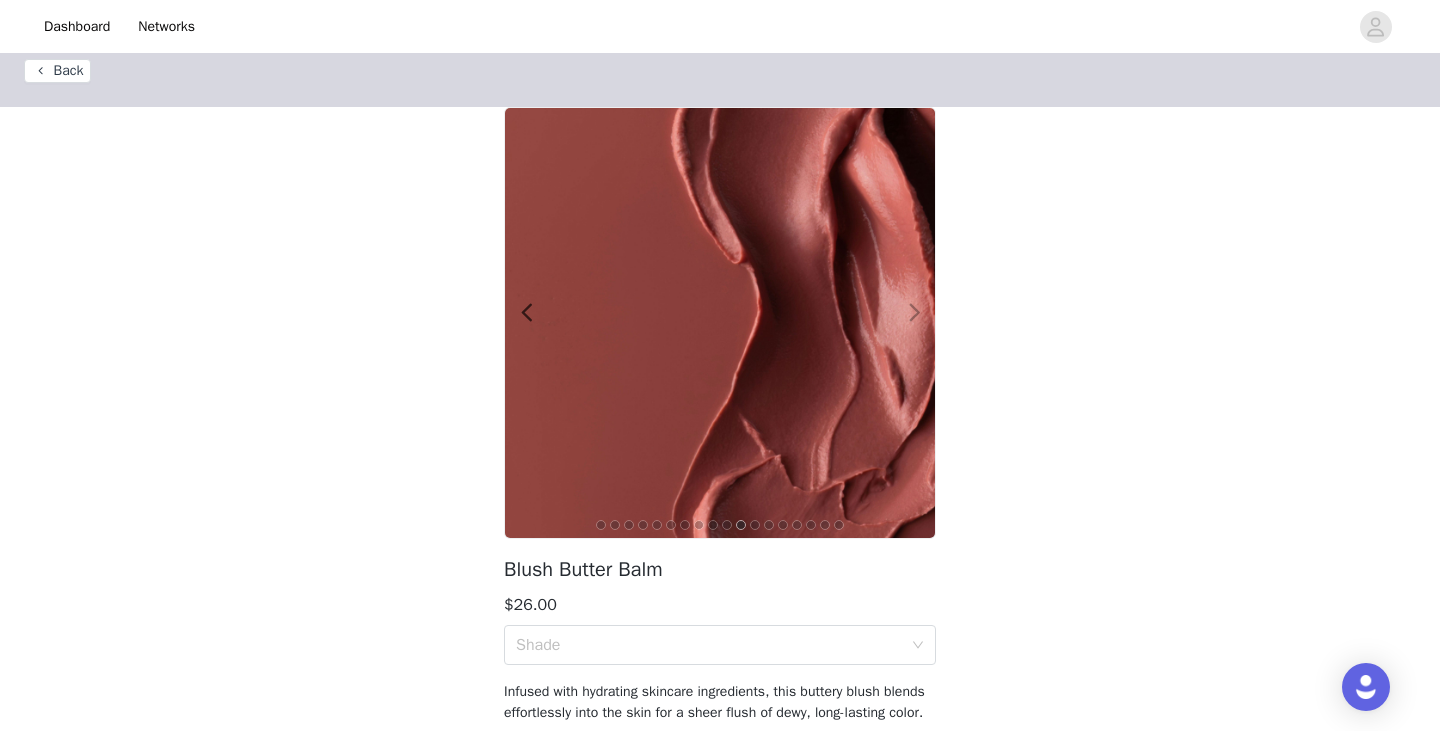 click at bounding box center [914, 313] 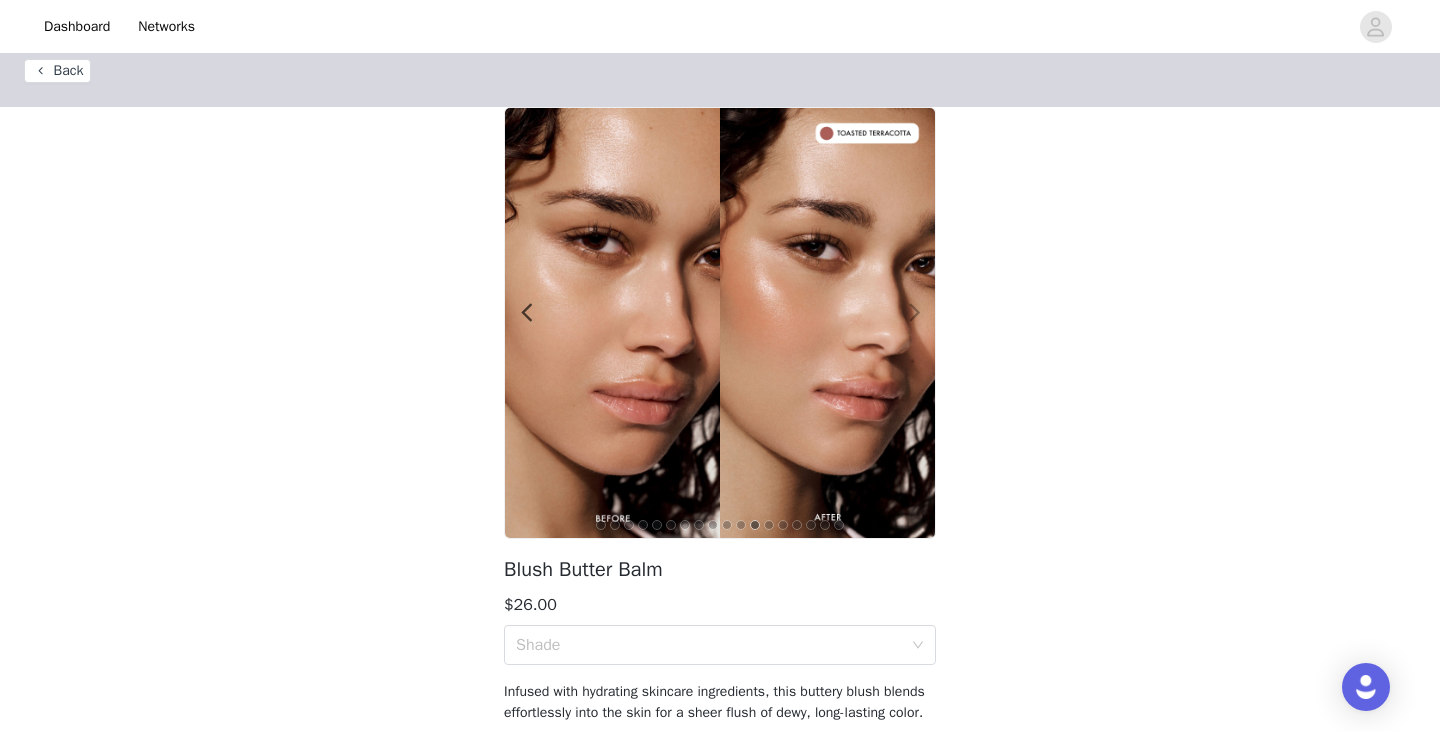 click at bounding box center (914, 313) 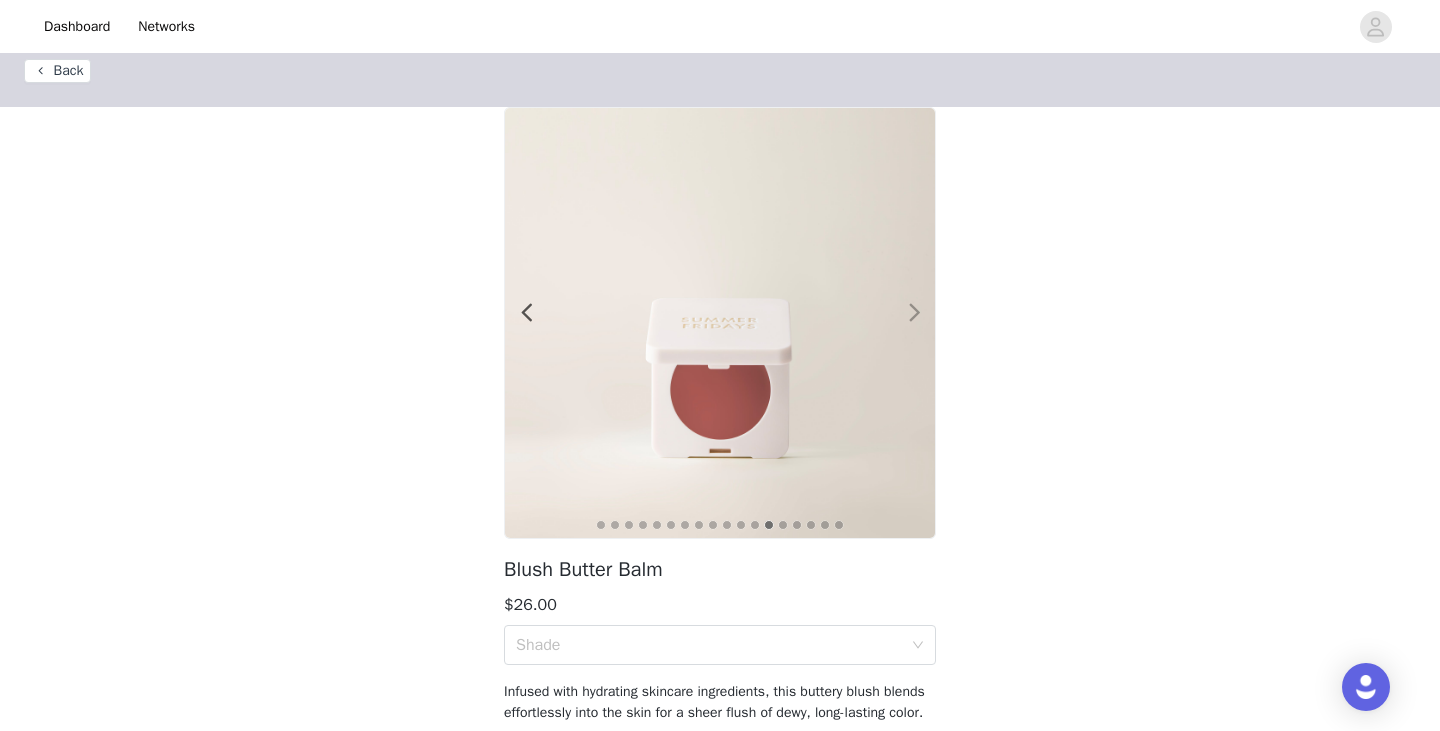 click at bounding box center [914, 313] 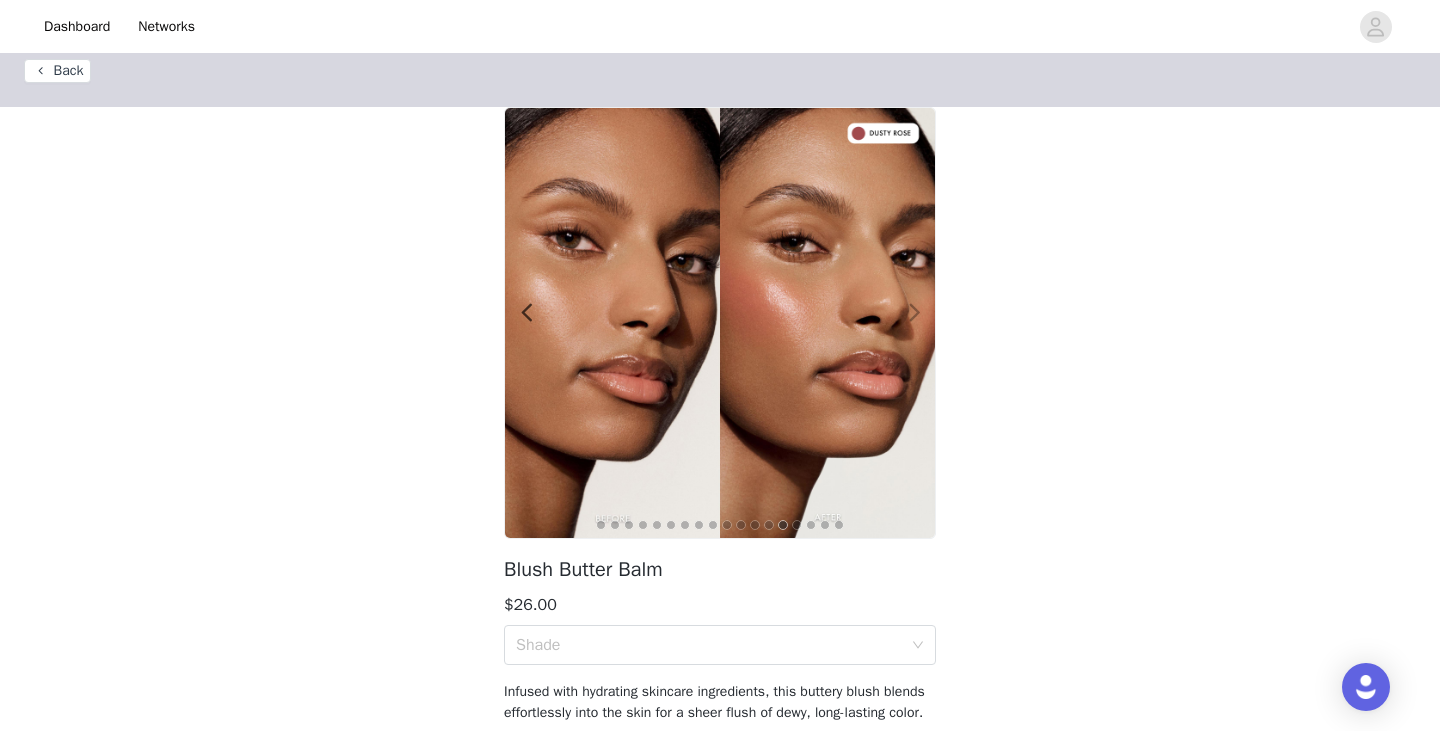 click at bounding box center [914, 313] 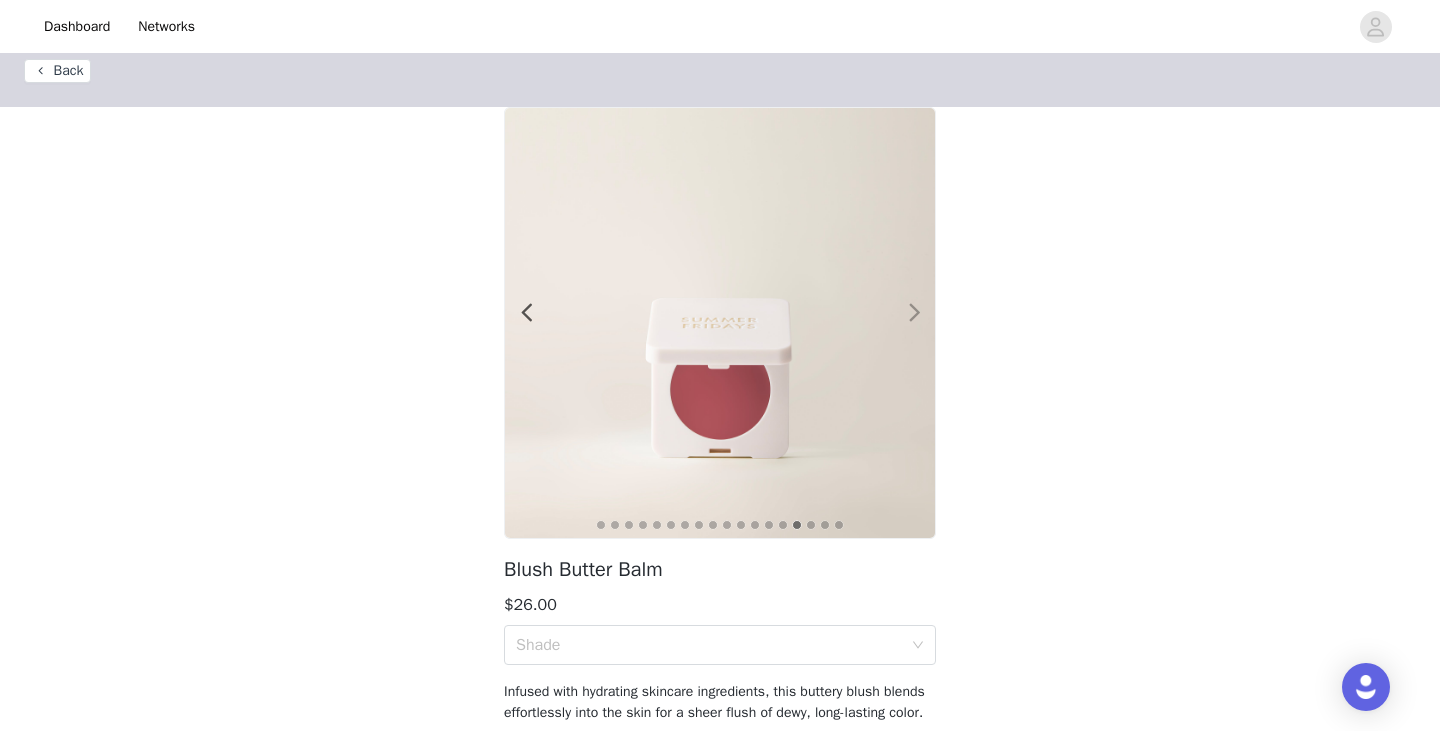 click at bounding box center (914, 313) 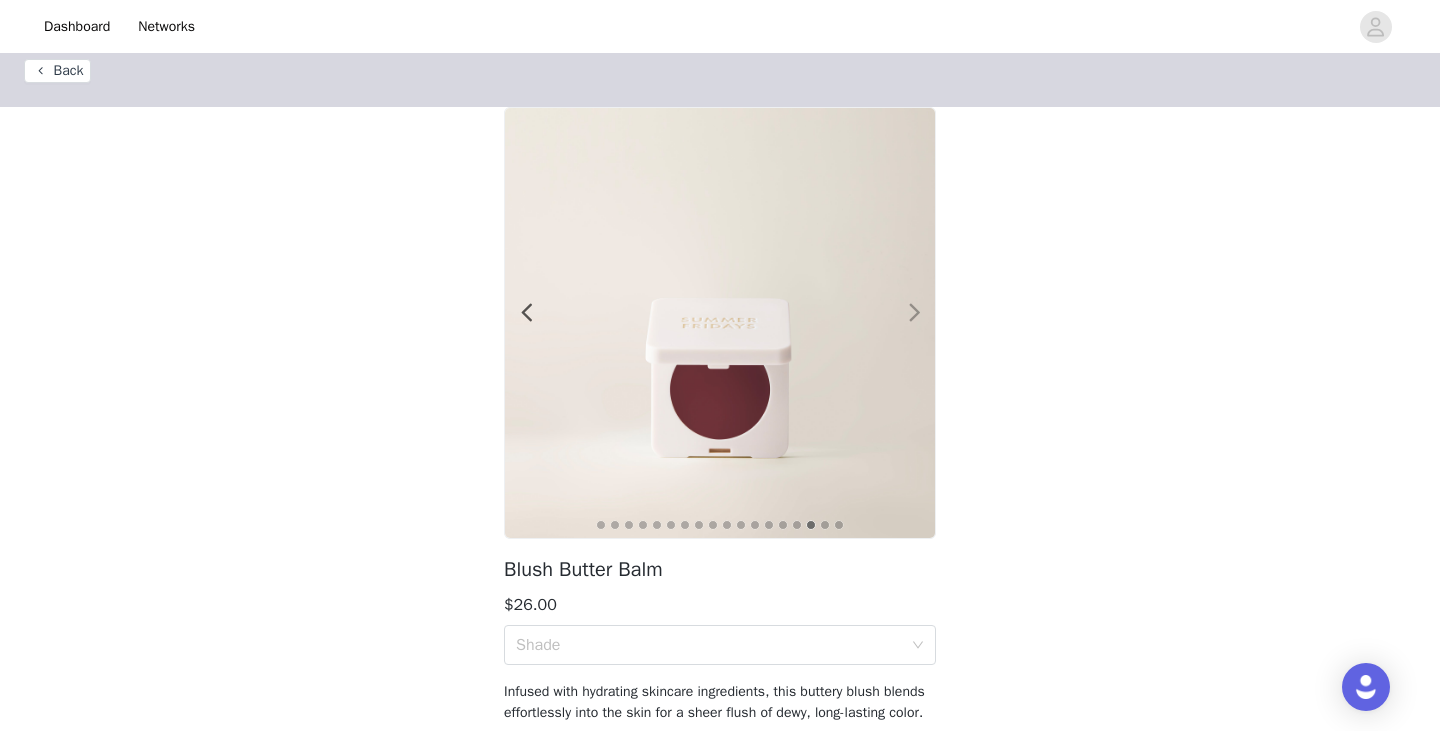 click at bounding box center (914, 313) 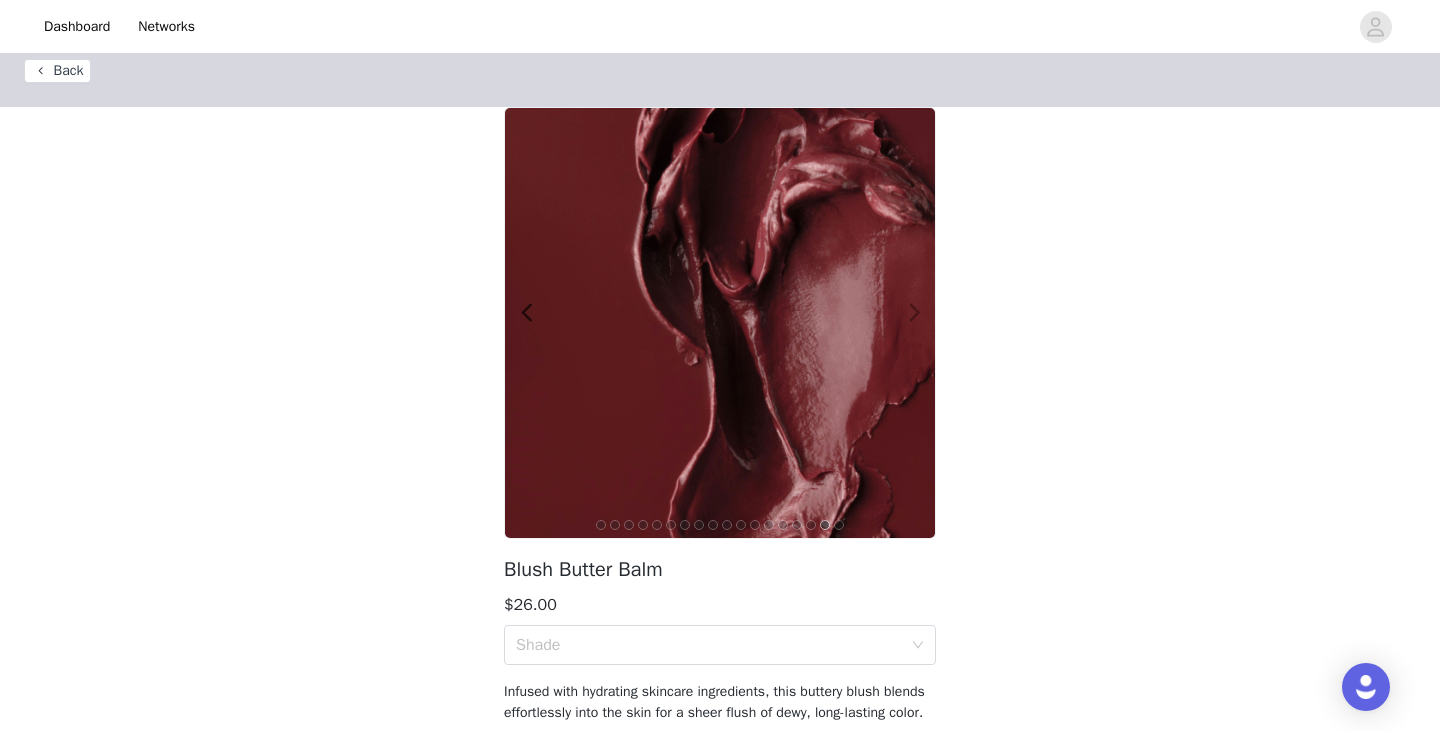 click at bounding box center (914, 313) 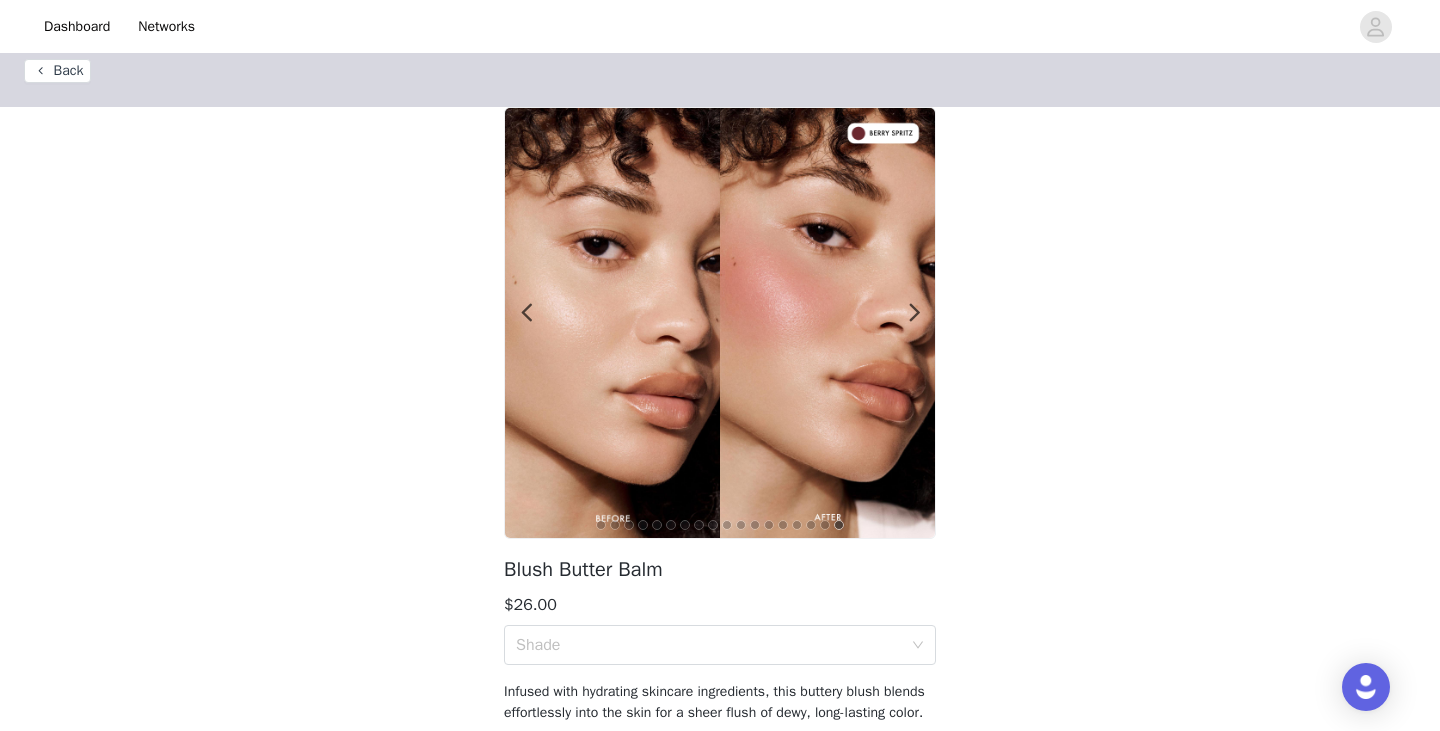scroll, scrollTop: 156, scrollLeft: 0, axis: vertical 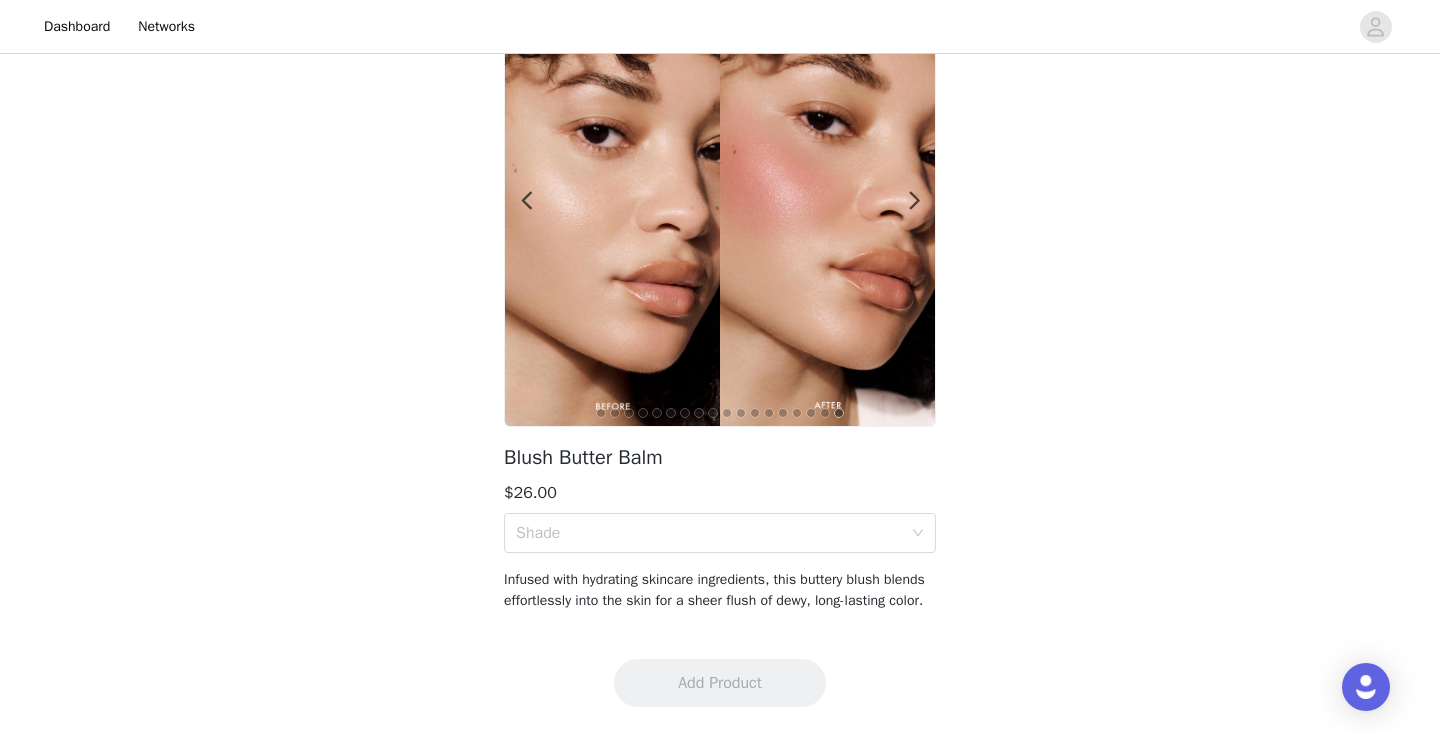 click on "1 2 3 4 5 6 7 8 9 10 11 12 13 14 15 16 17 18
Blush Butter Balm
$26.00
Shade     Infused with hydrating skincare ingredients, this buttery blush blends effortlessly into the skin for a sheer flush of dewy, long-lasting color." at bounding box center [720, 315] 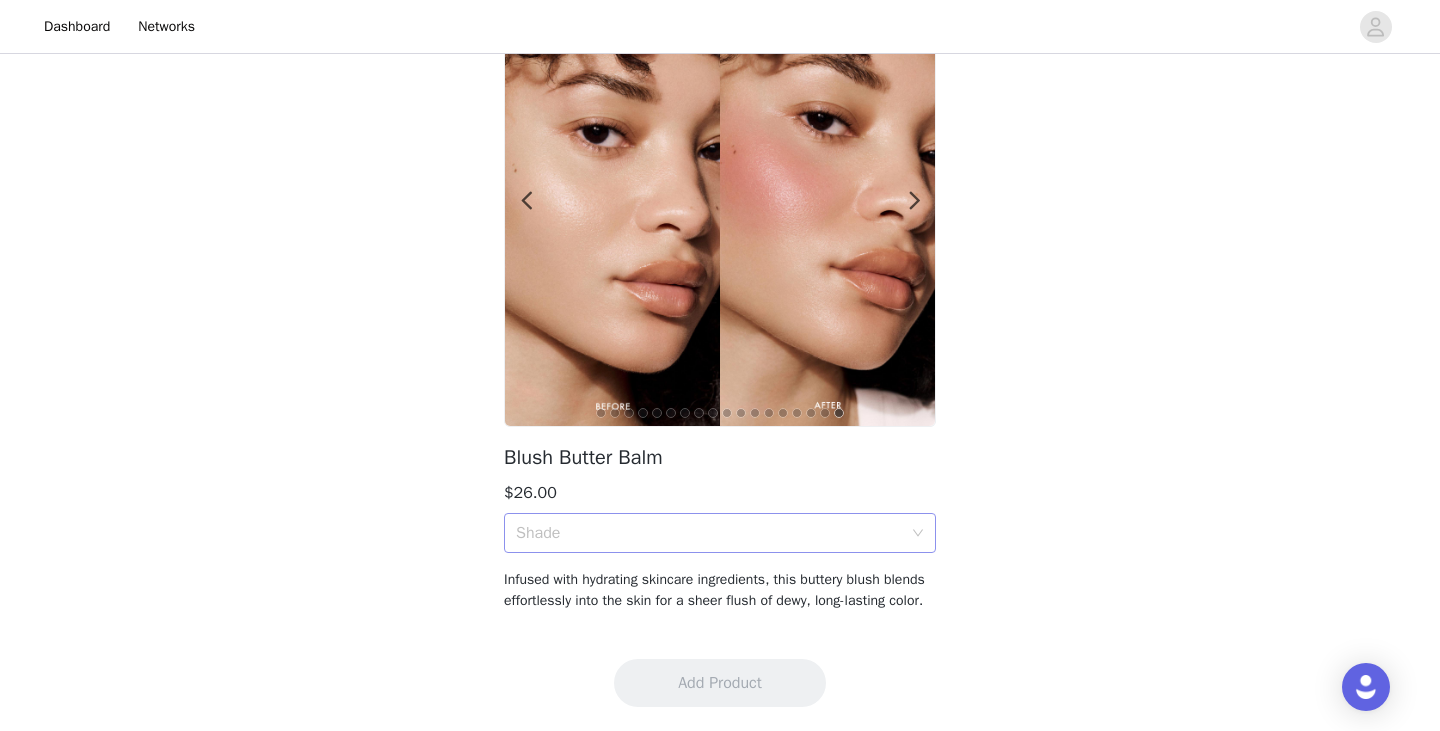 click on "Shade" at bounding box center [709, 533] 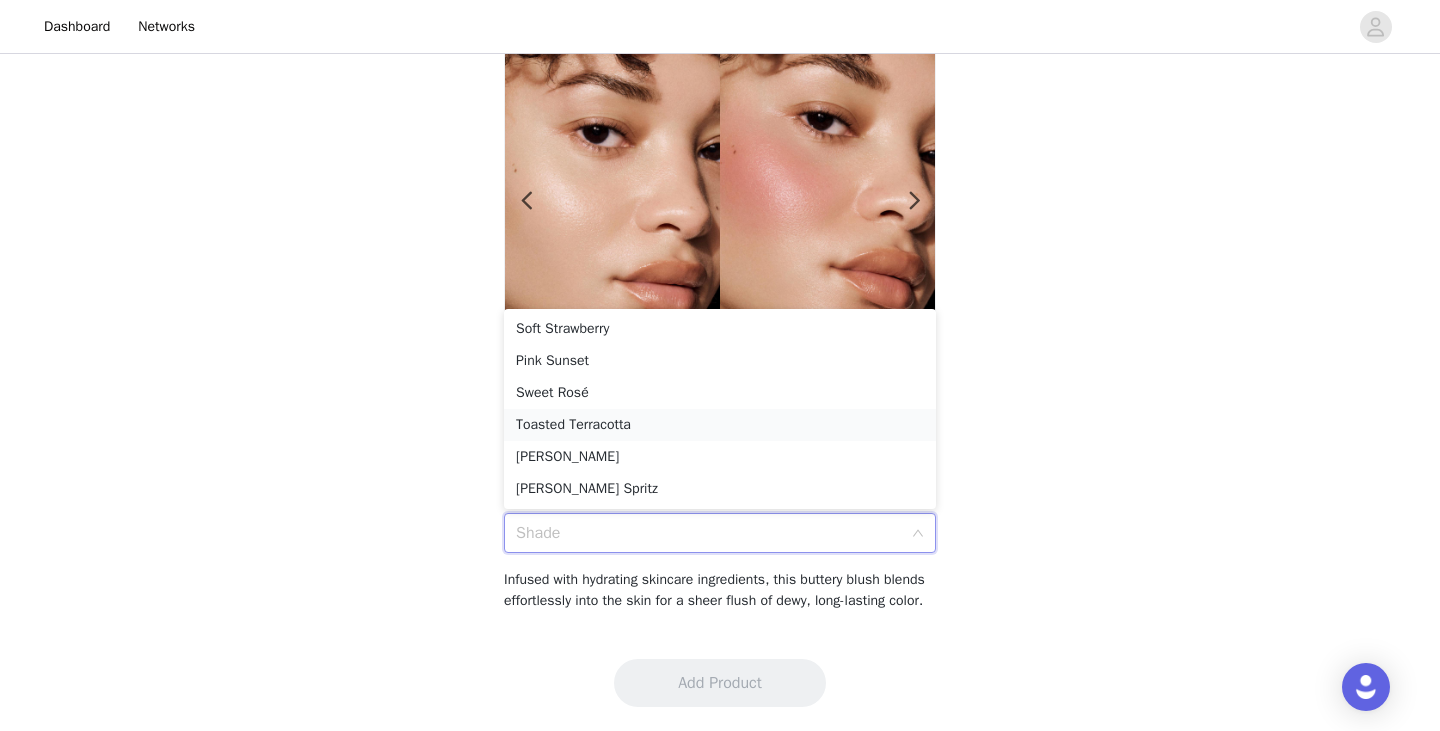click on "Toasted Terracotta" at bounding box center (720, 425) 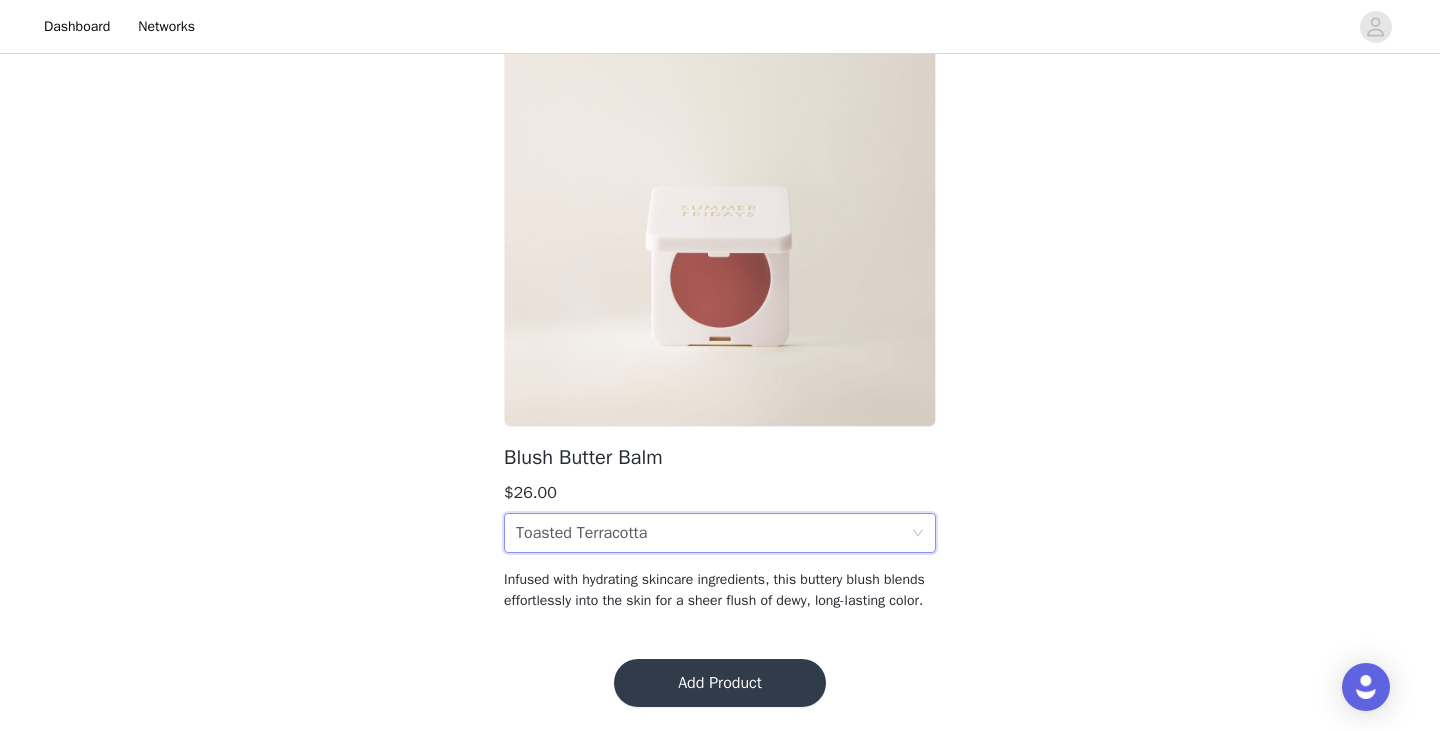 click on "Add Product" at bounding box center (720, 683) 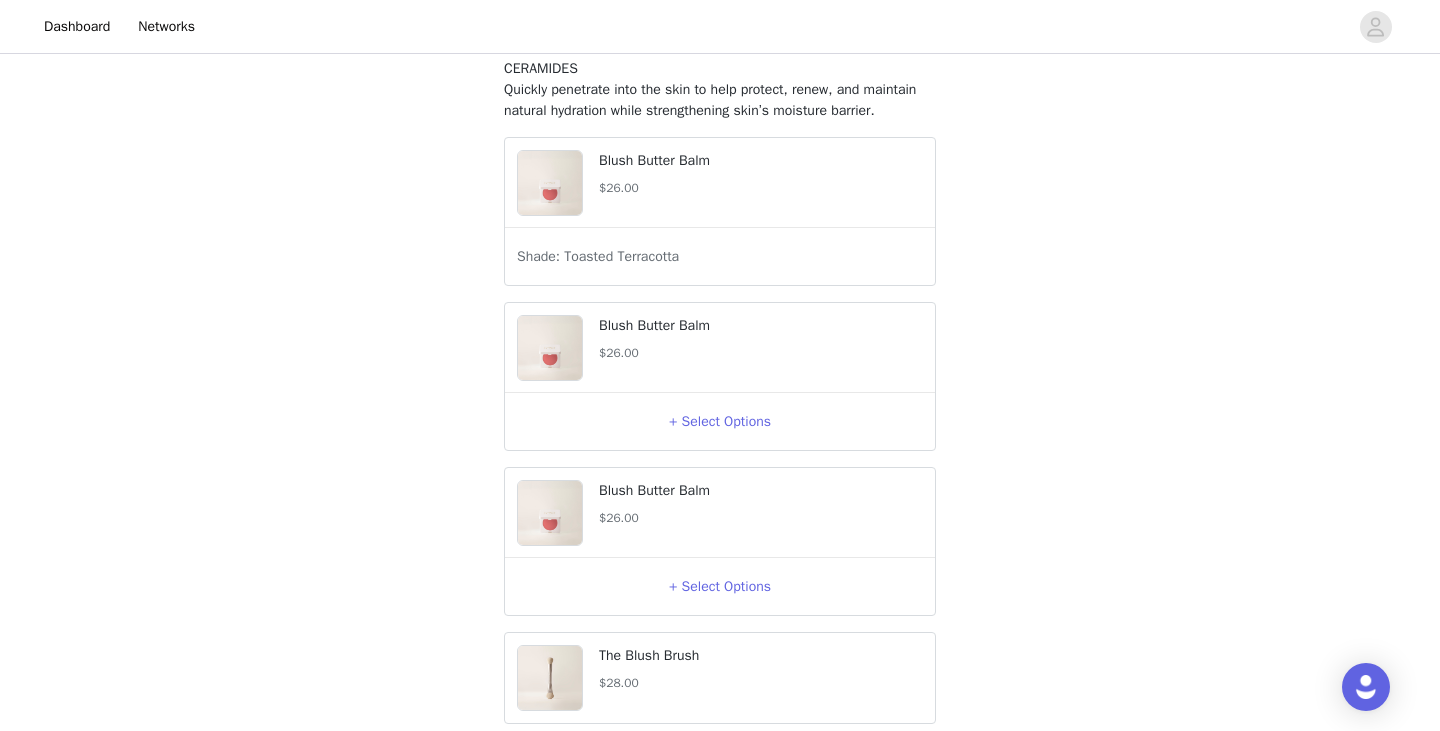 scroll, scrollTop: 639, scrollLeft: 0, axis: vertical 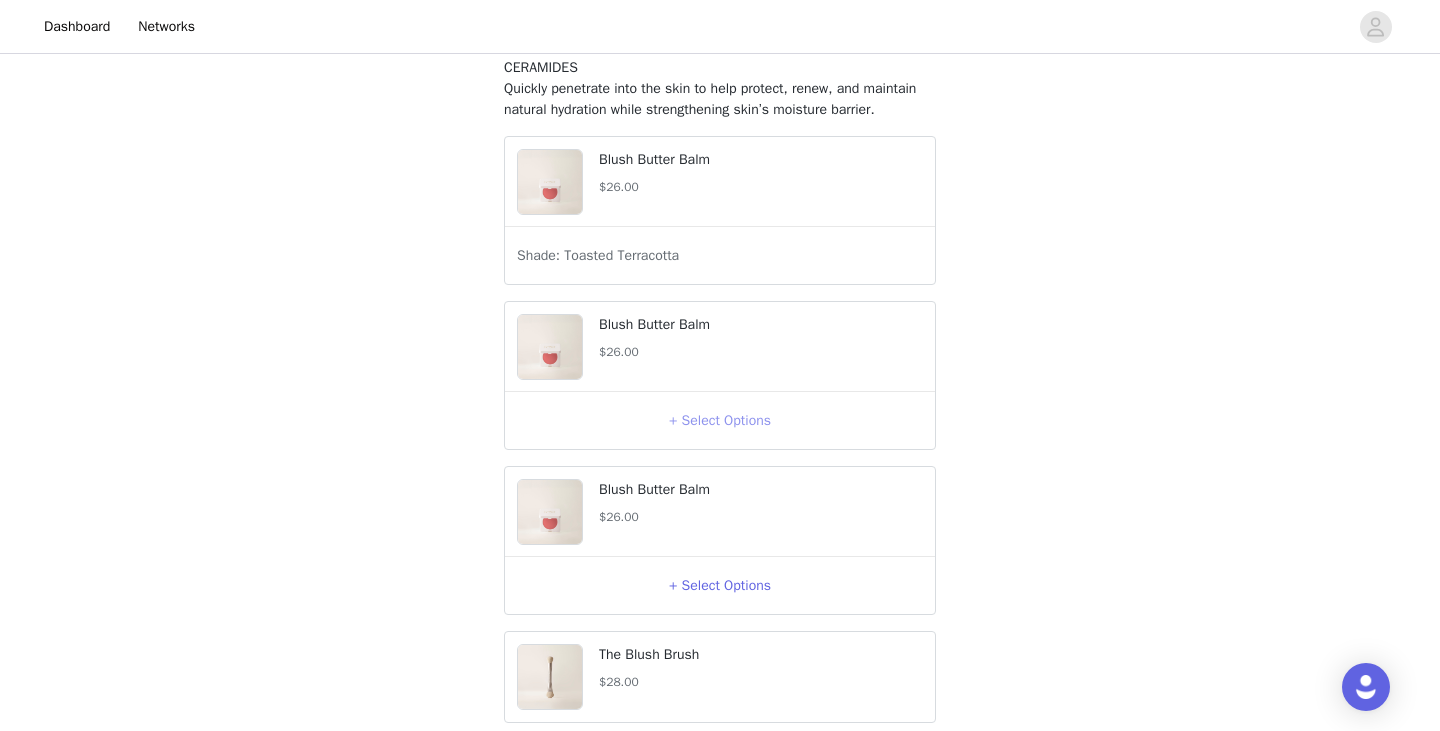 click on "+ Select Options" at bounding box center (720, 421) 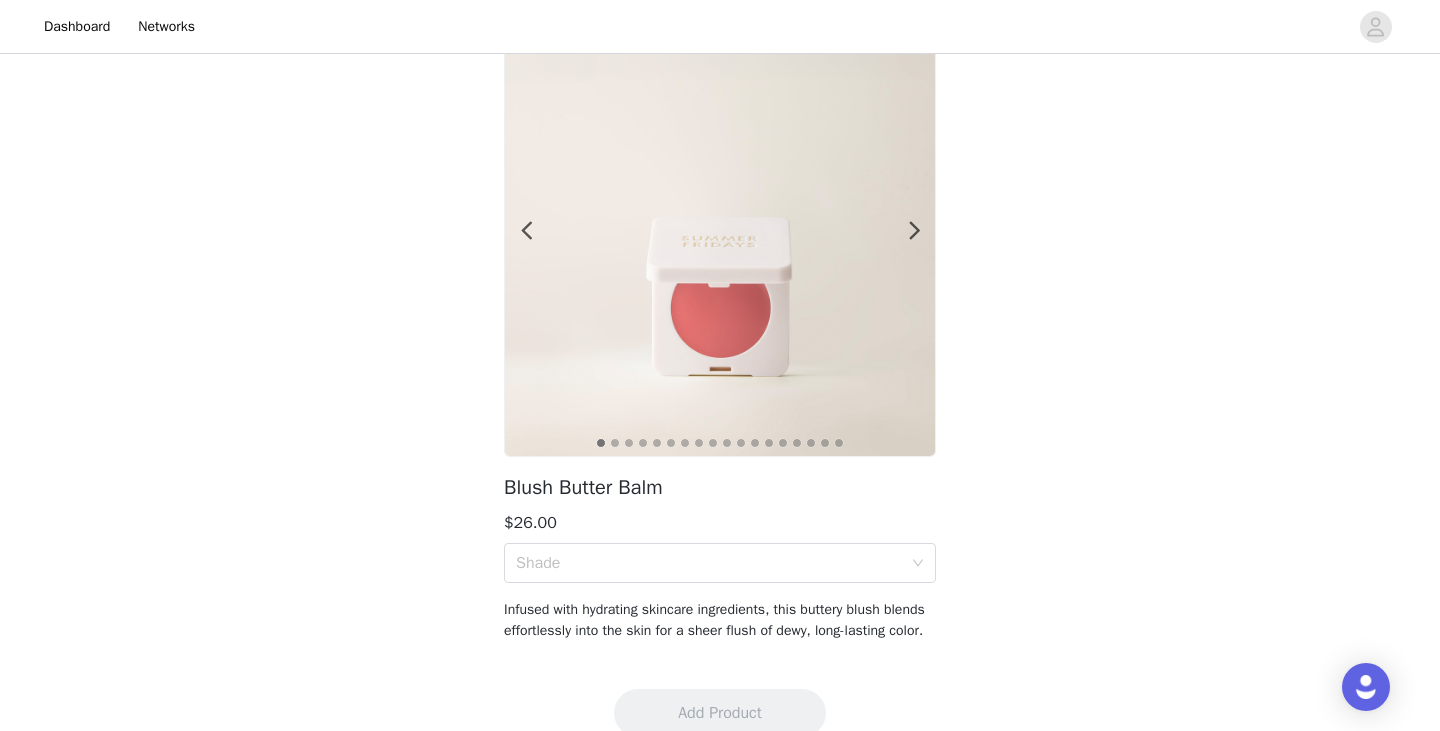 scroll, scrollTop: 156, scrollLeft: 0, axis: vertical 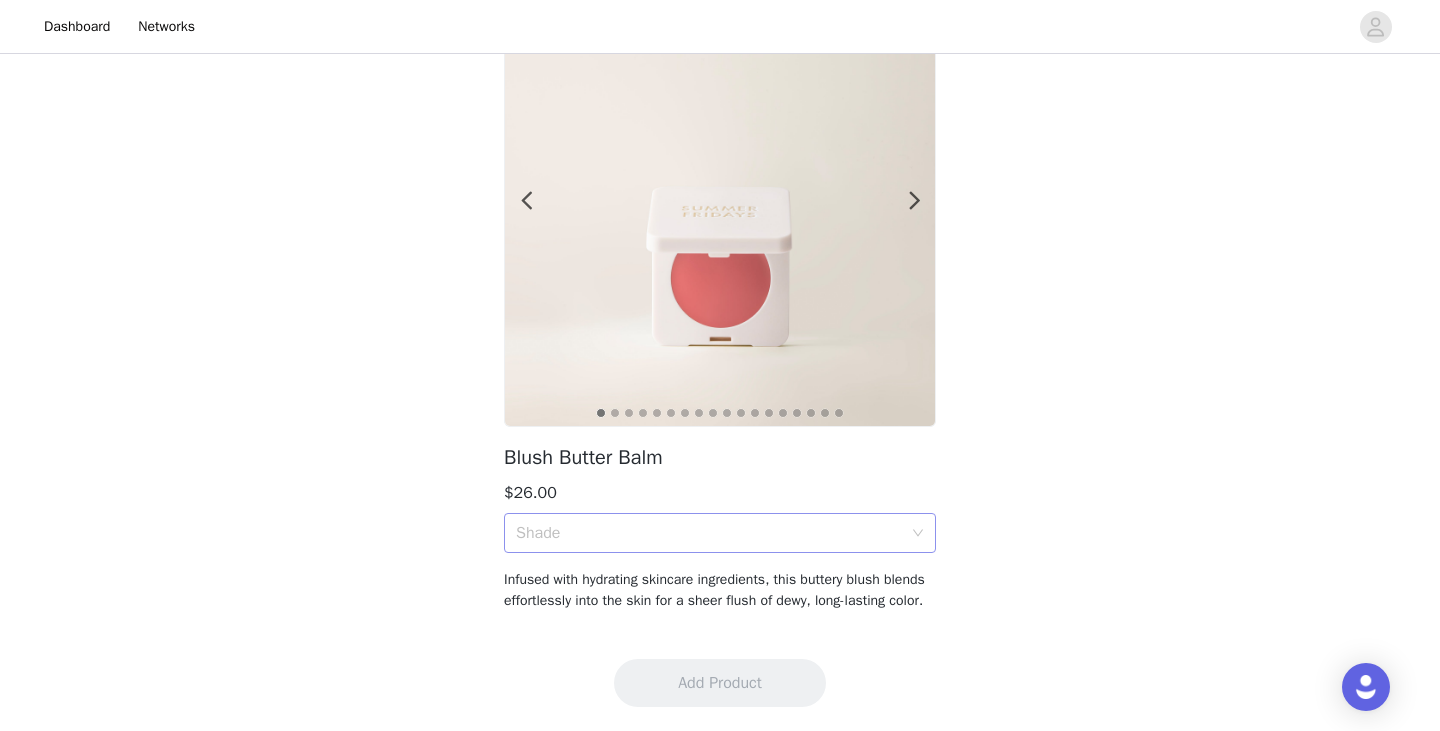 click on "Shade" at bounding box center (709, 533) 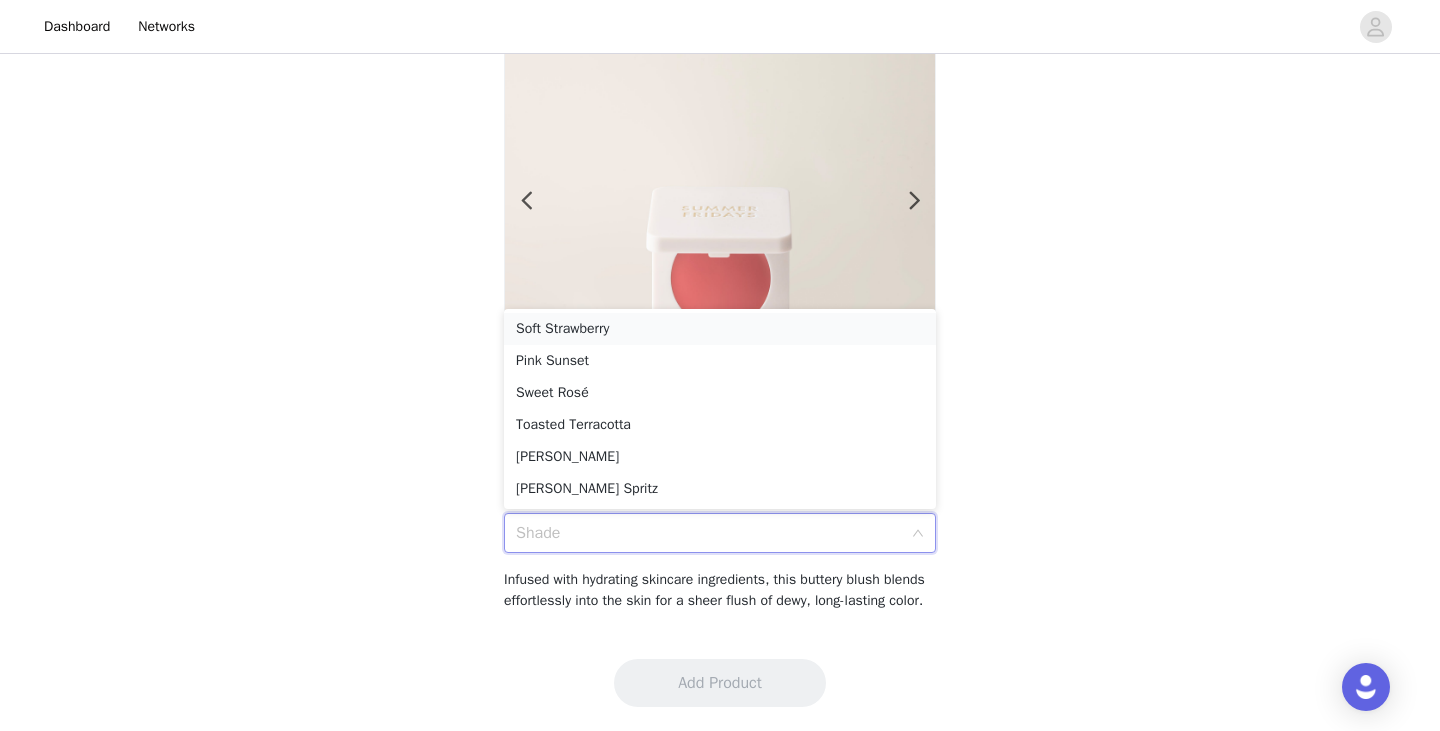 click on "Soft Strawberry" at bounding box center (720, 329) 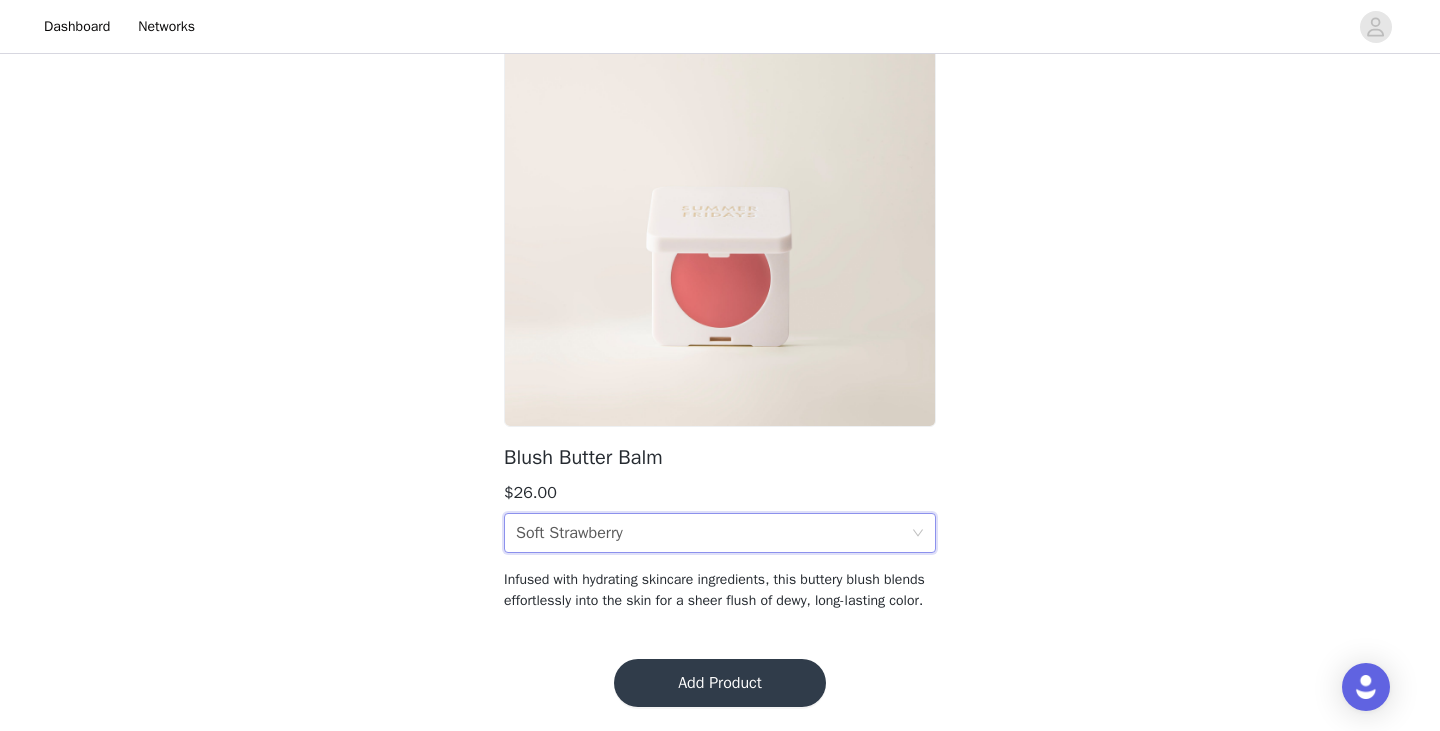 click on "Add Product" at bounding box center [720, 683] 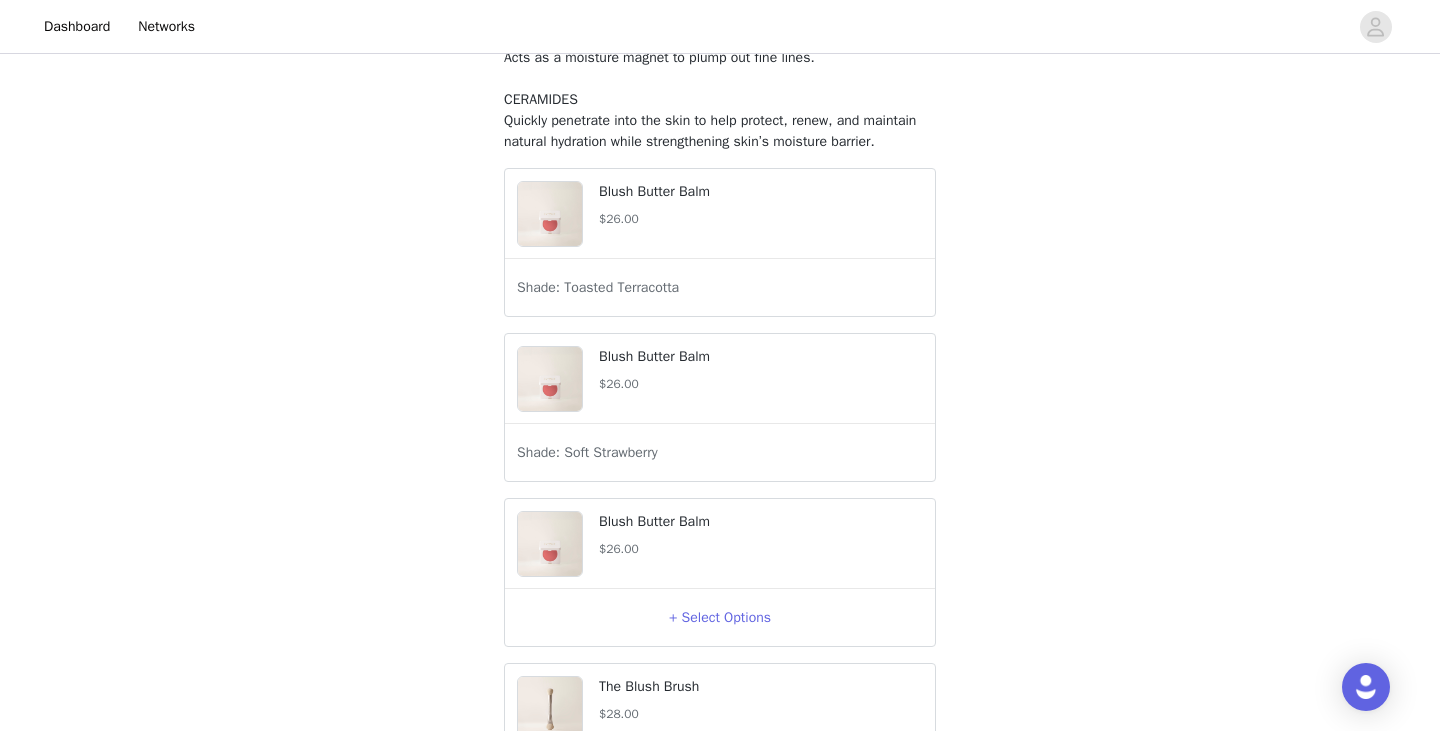 scroll, scrollTop: 898, scrollLeft: 0, axis: vertical 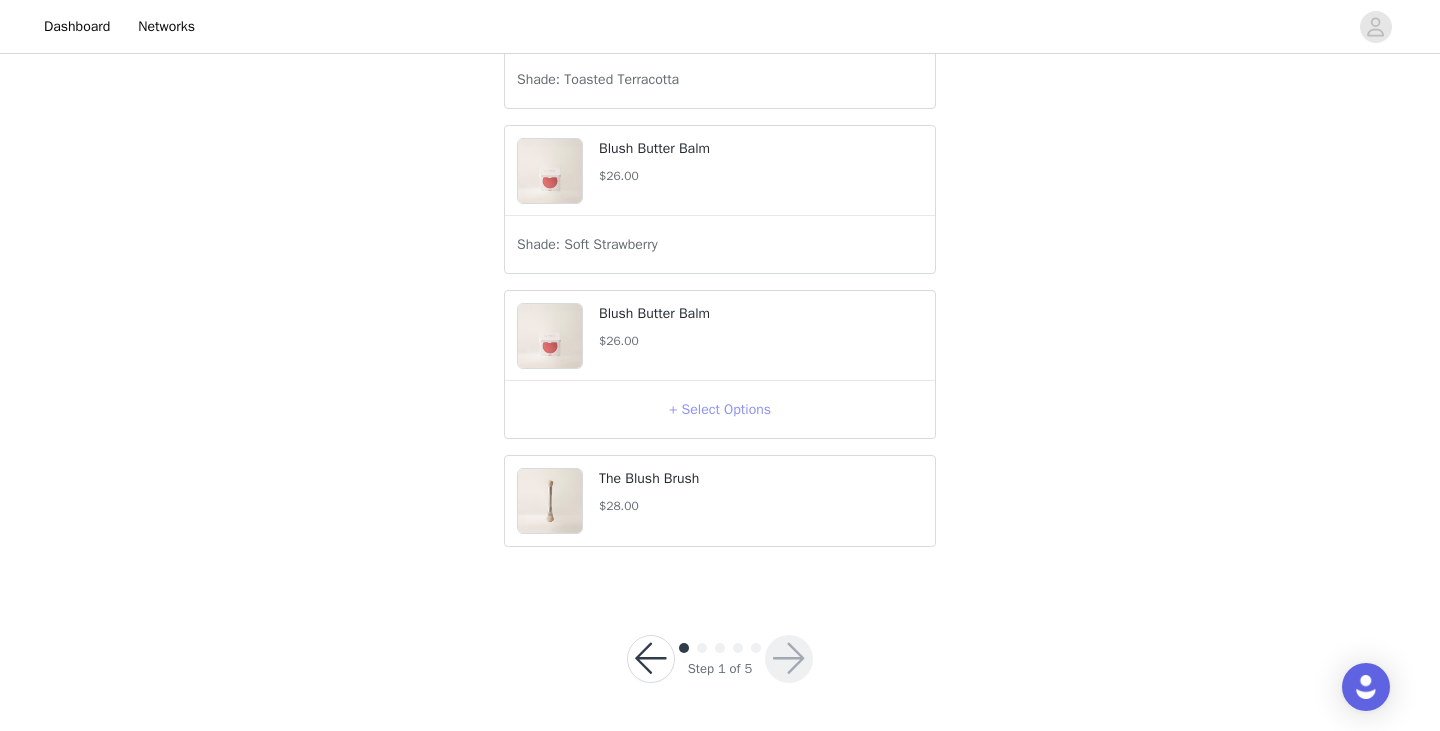 click on "+ Select Options" at bounding box center (720, 410) 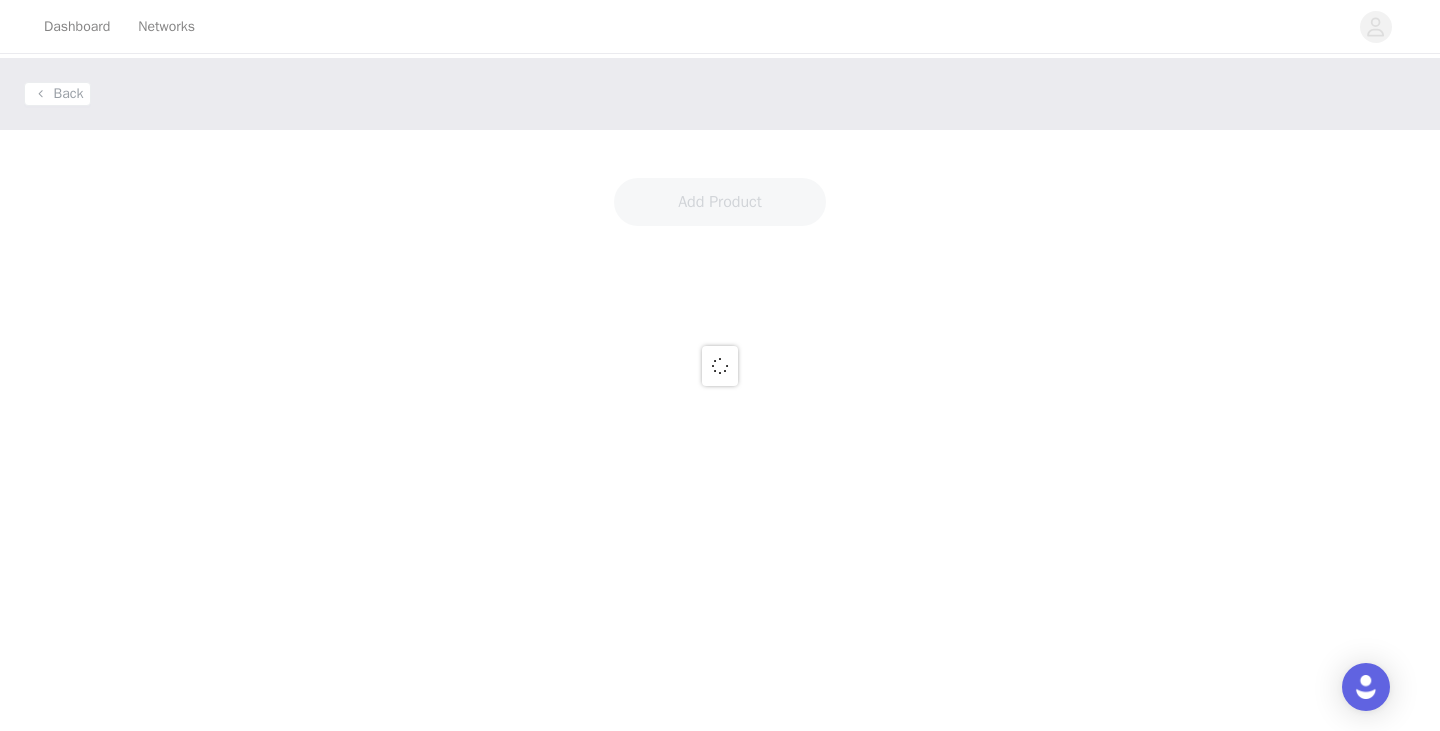 scroll, scrollTop: 0, scrollLeft: 0, axis: both 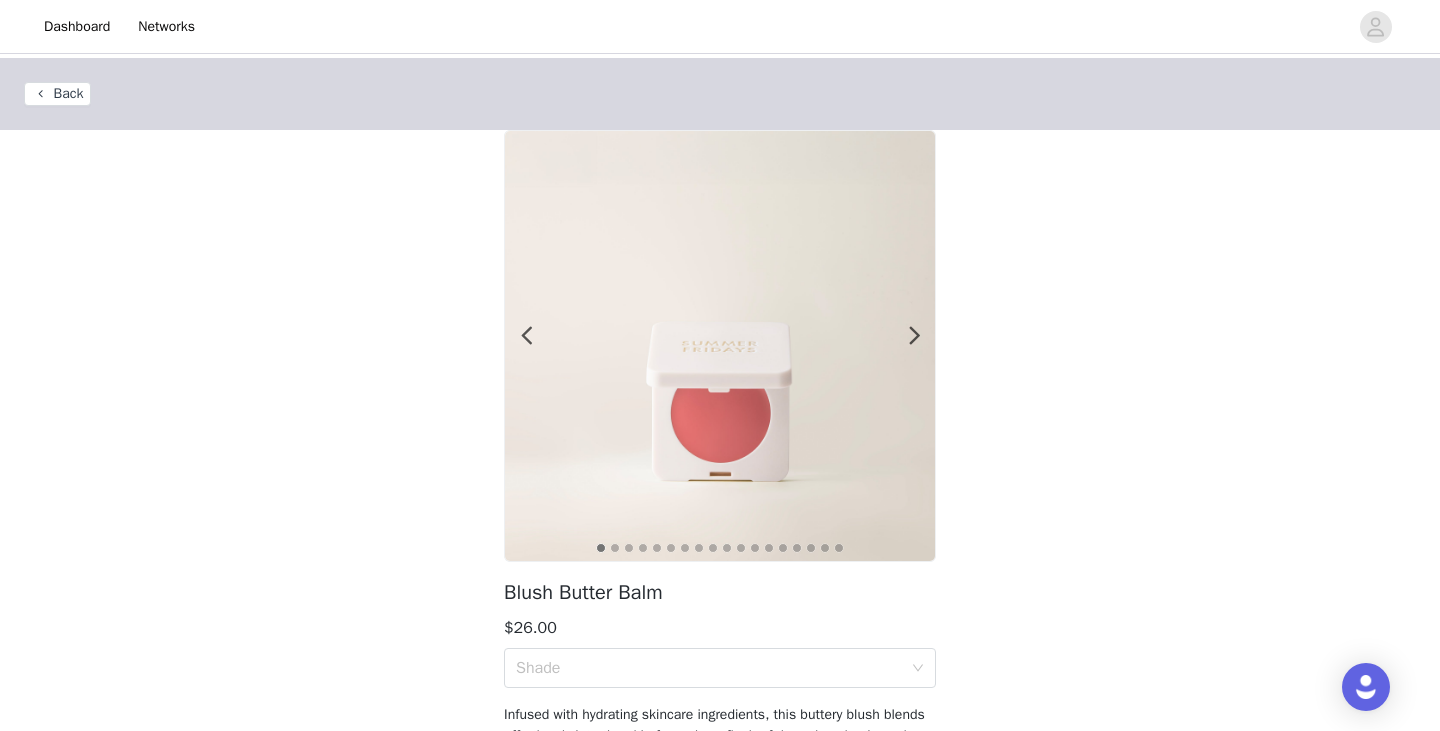 click on "1 2 3 4 5 6 7 8 9 10 11 12 13 14 15 16 17 18
Blush Butter Balm
$26.00
Shade     Infused with hydrating skincare ingredients, this buttery blush blends effortlessly into the skin for a sheer flush of dewy, long-lasting color." at bounding box center [720, 450] 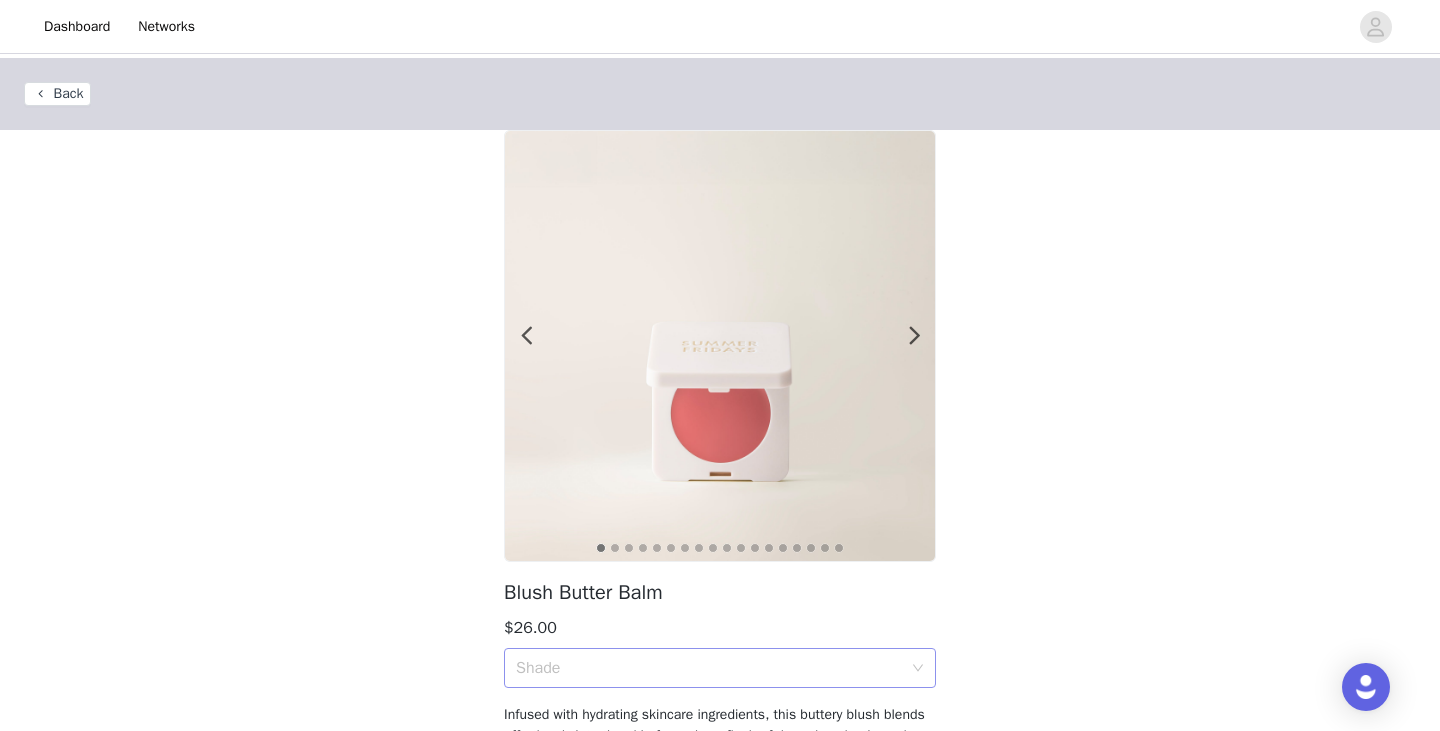 click on "Shade" at bounding box center (709, 668) 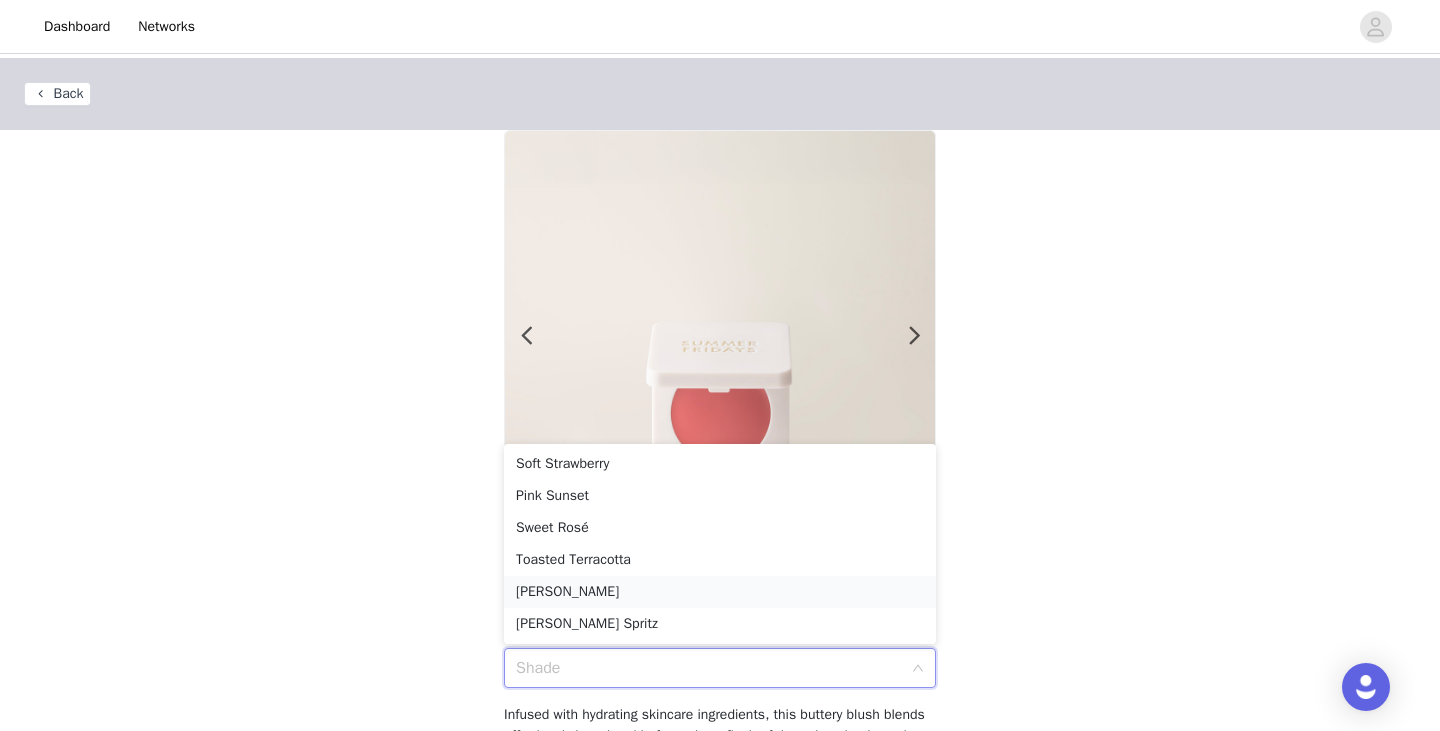 click on "[PERSON_NAME]" at bounding box center (720, 592) 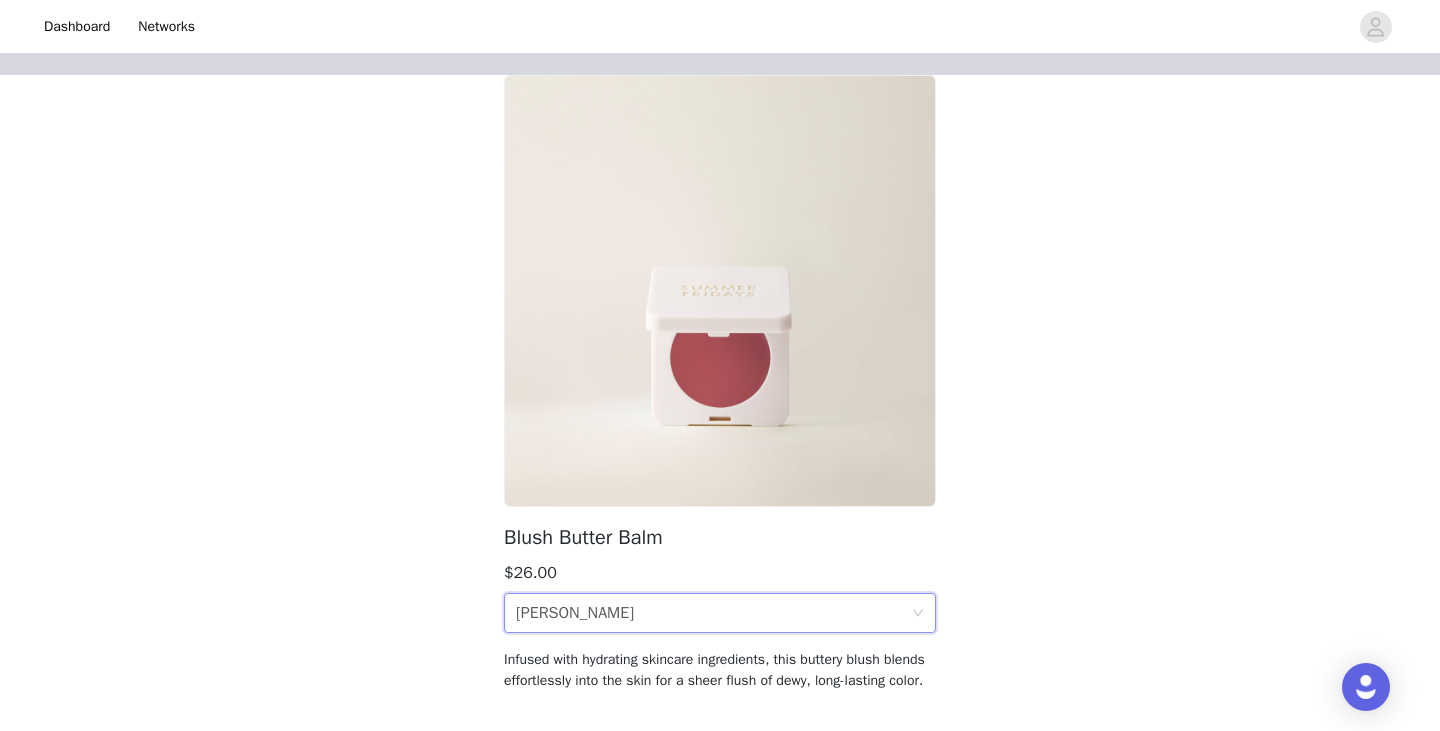 scroll, scrollTop: 156, scrollLeft: 0, axis: vertical 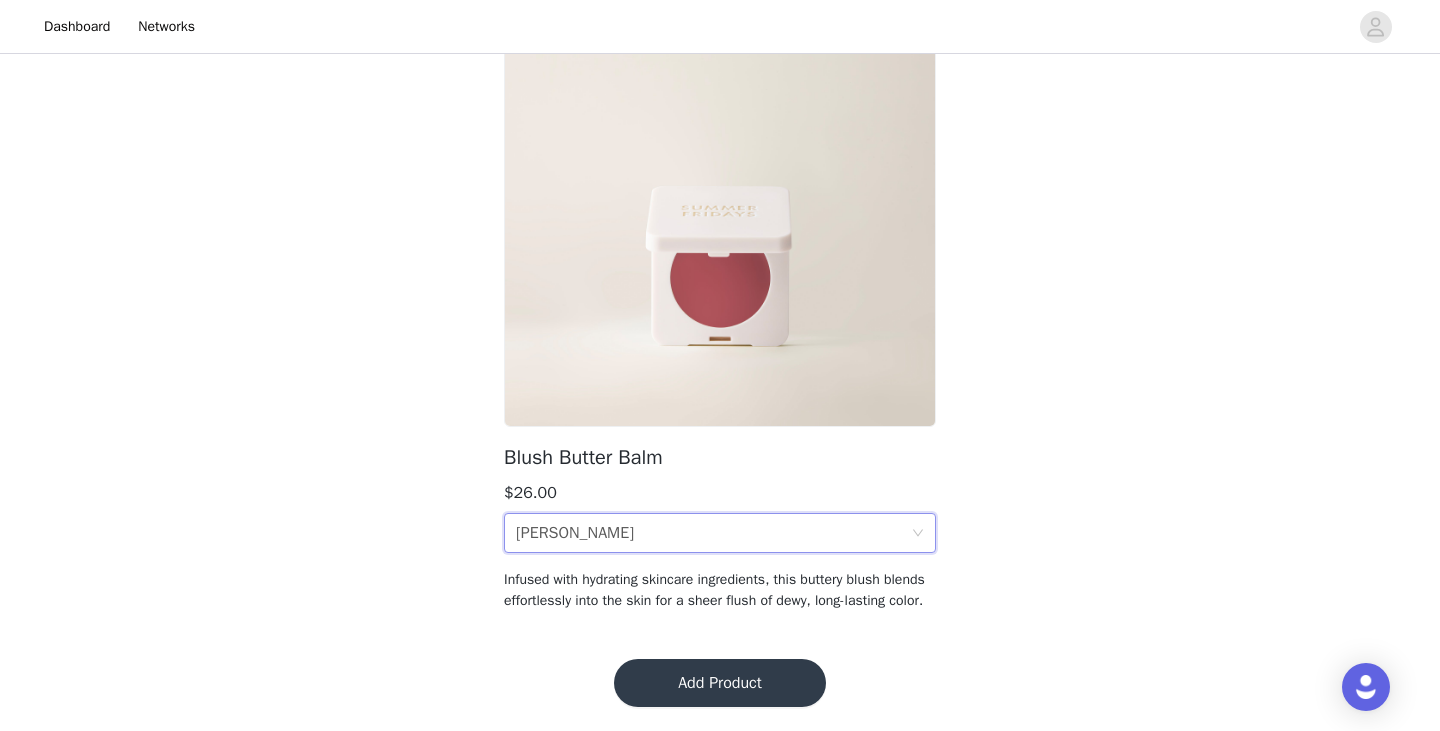 click on "Add Product" at bounding box center (720, 683) 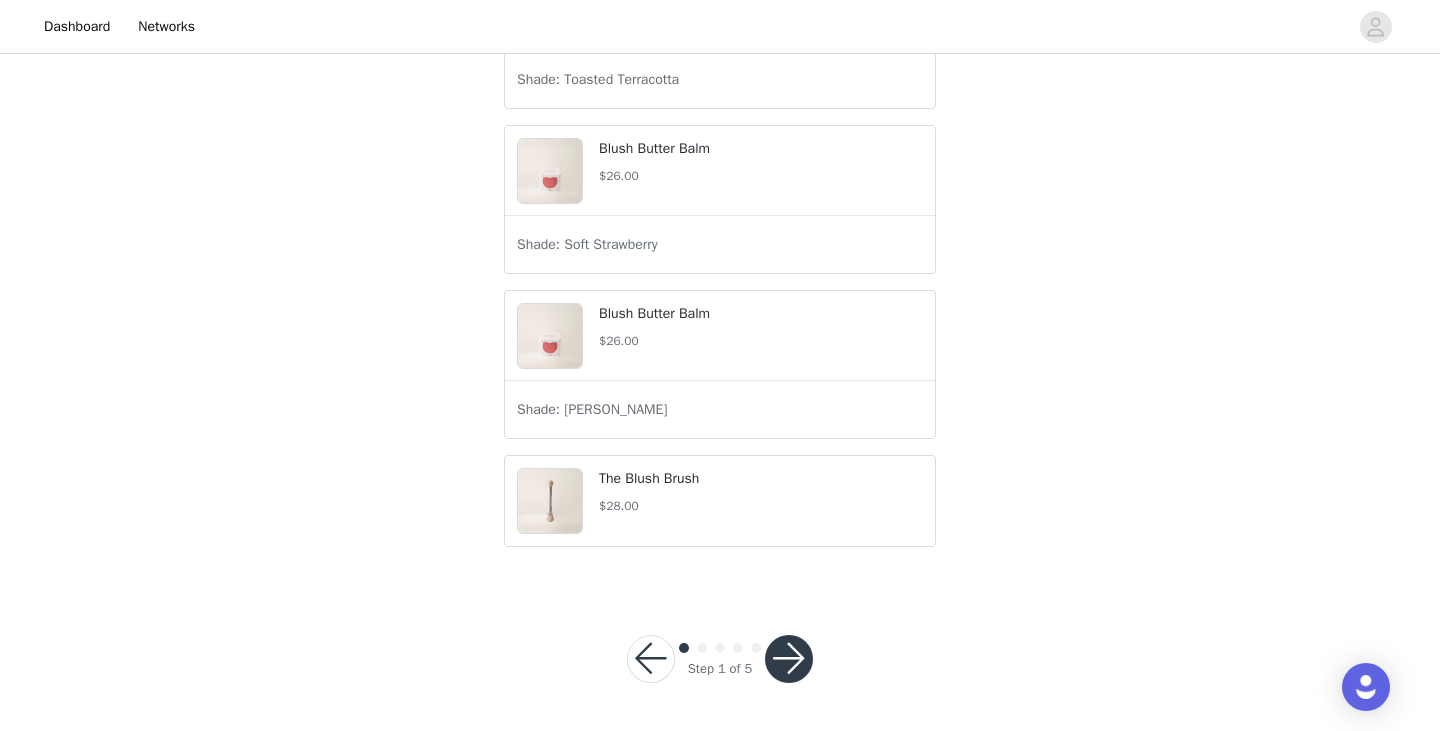 scroll, scrollTop: 898, scrollLeft: 0, axis: vertical 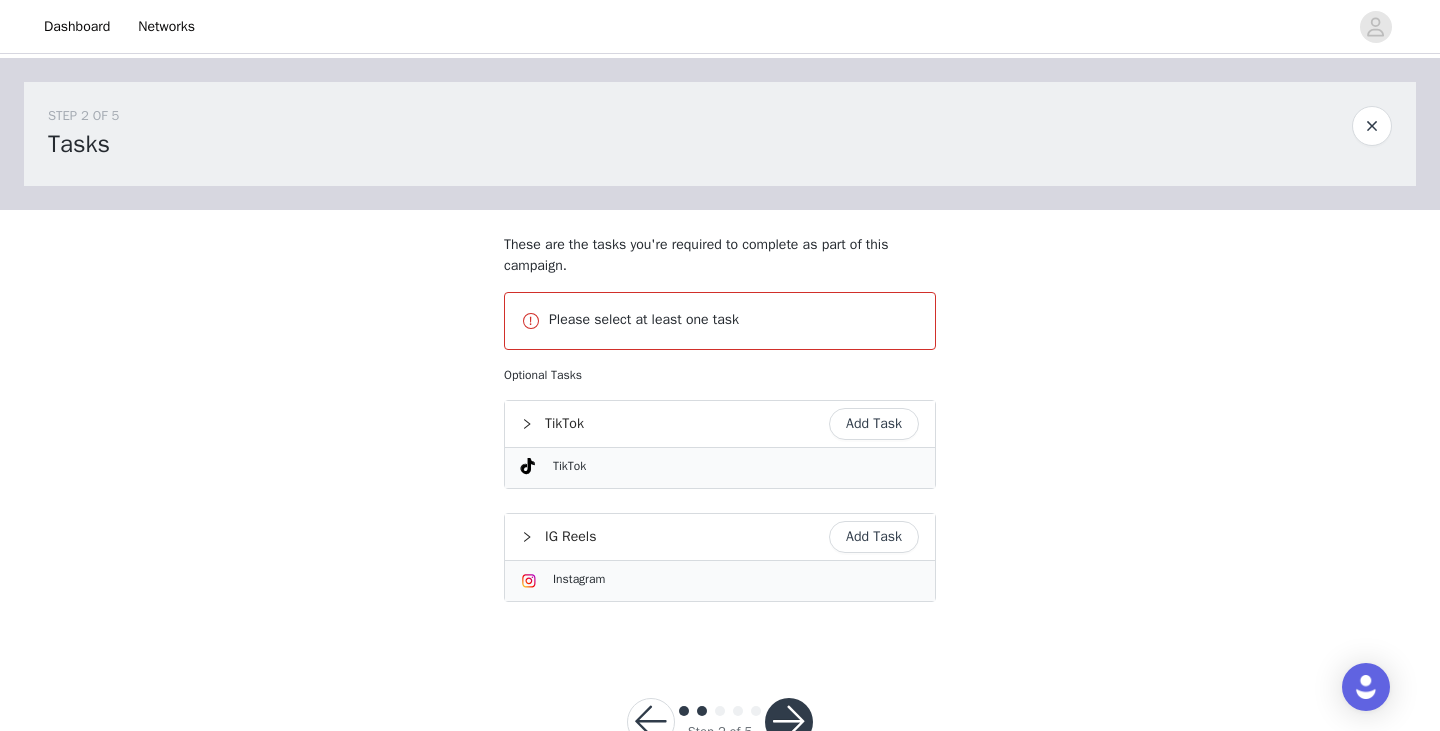 click on "Add Task" at bounding box center (874, 424) 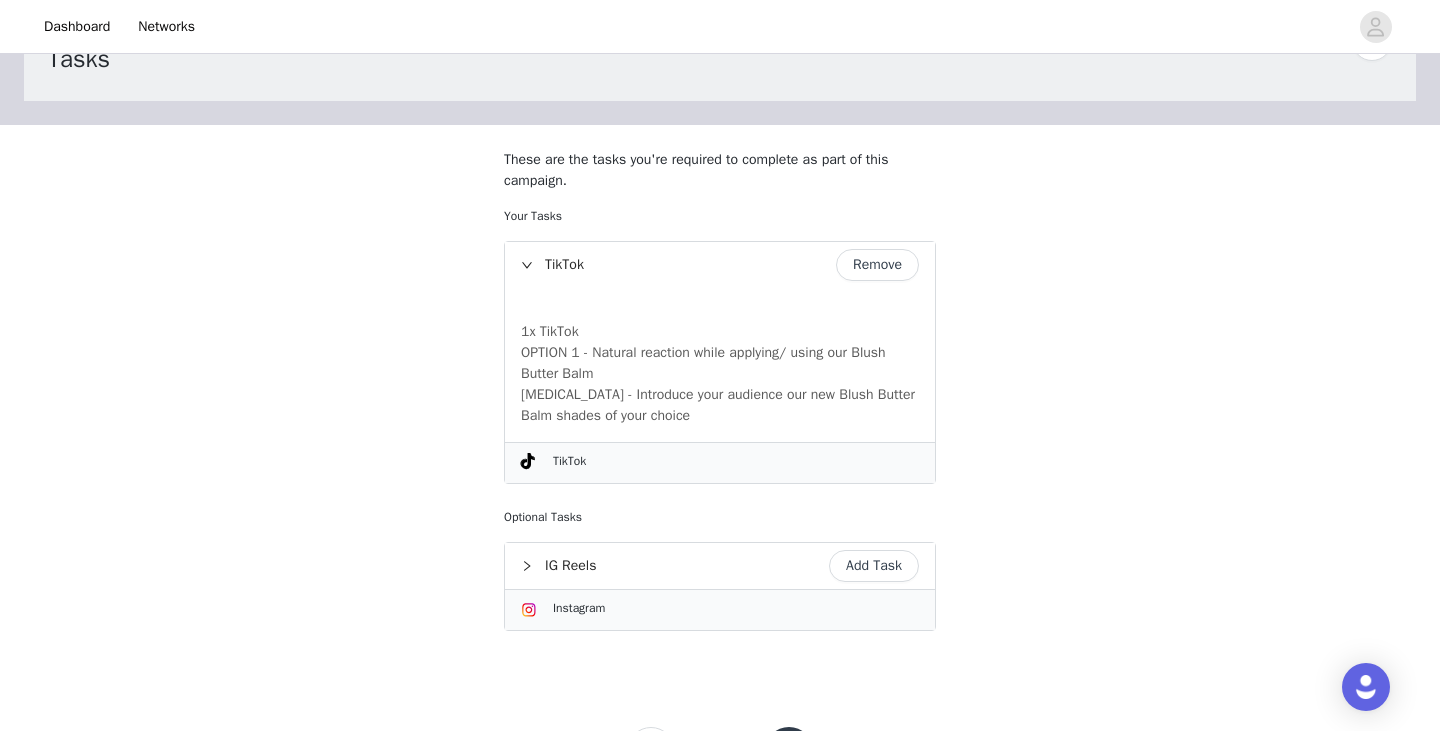 scroll, scrollTop: 176, scrollLeft: 0, axis: vertical 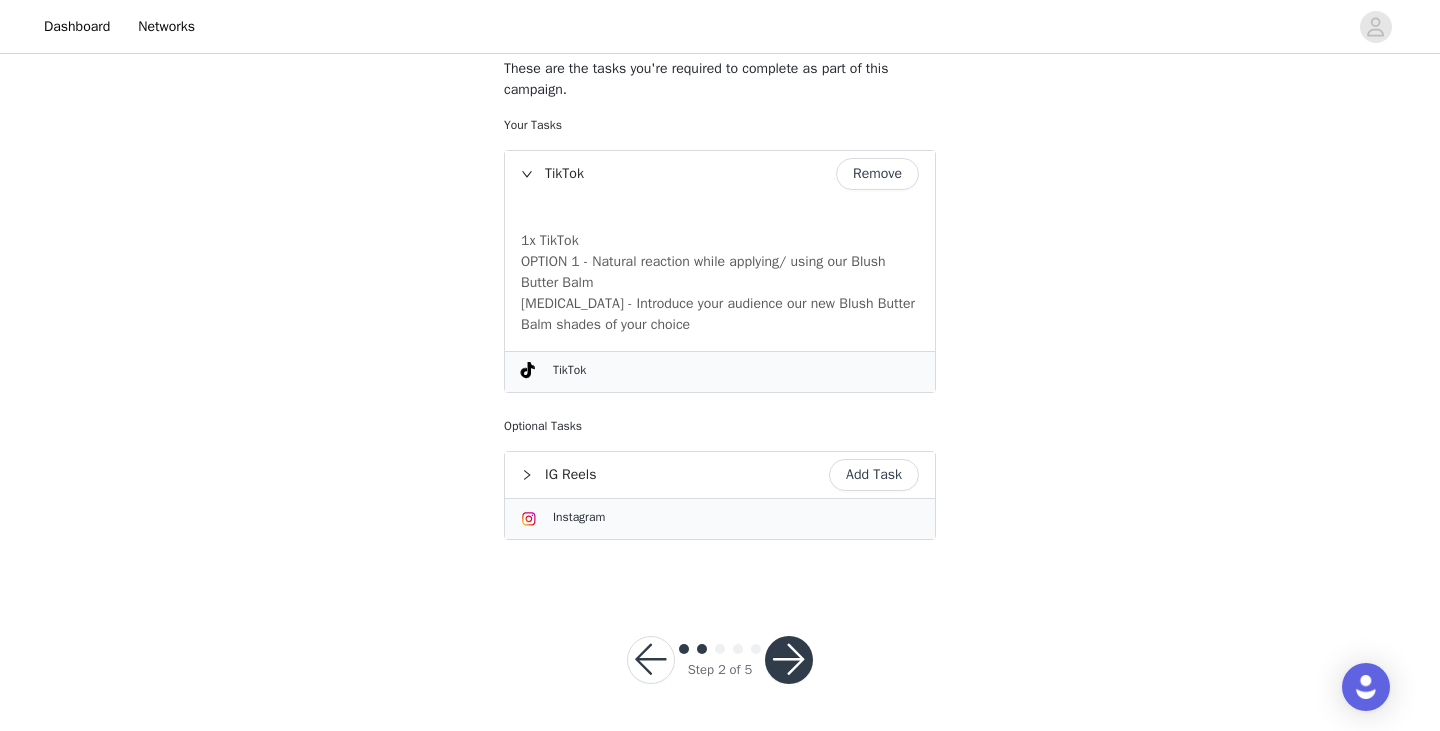 click at bounding box center (789, 660) 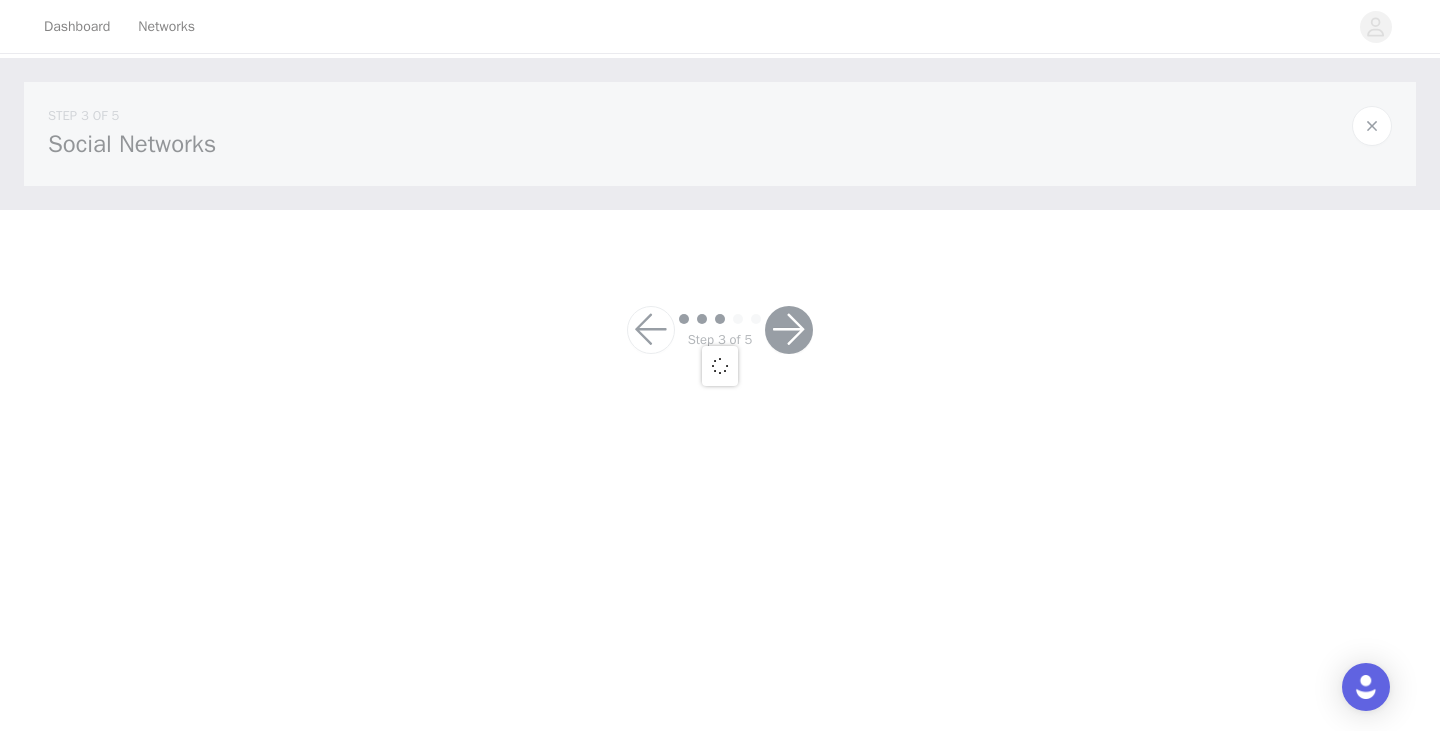 scroll, scrollTop: 0, scrollLeft: 0, axis: both 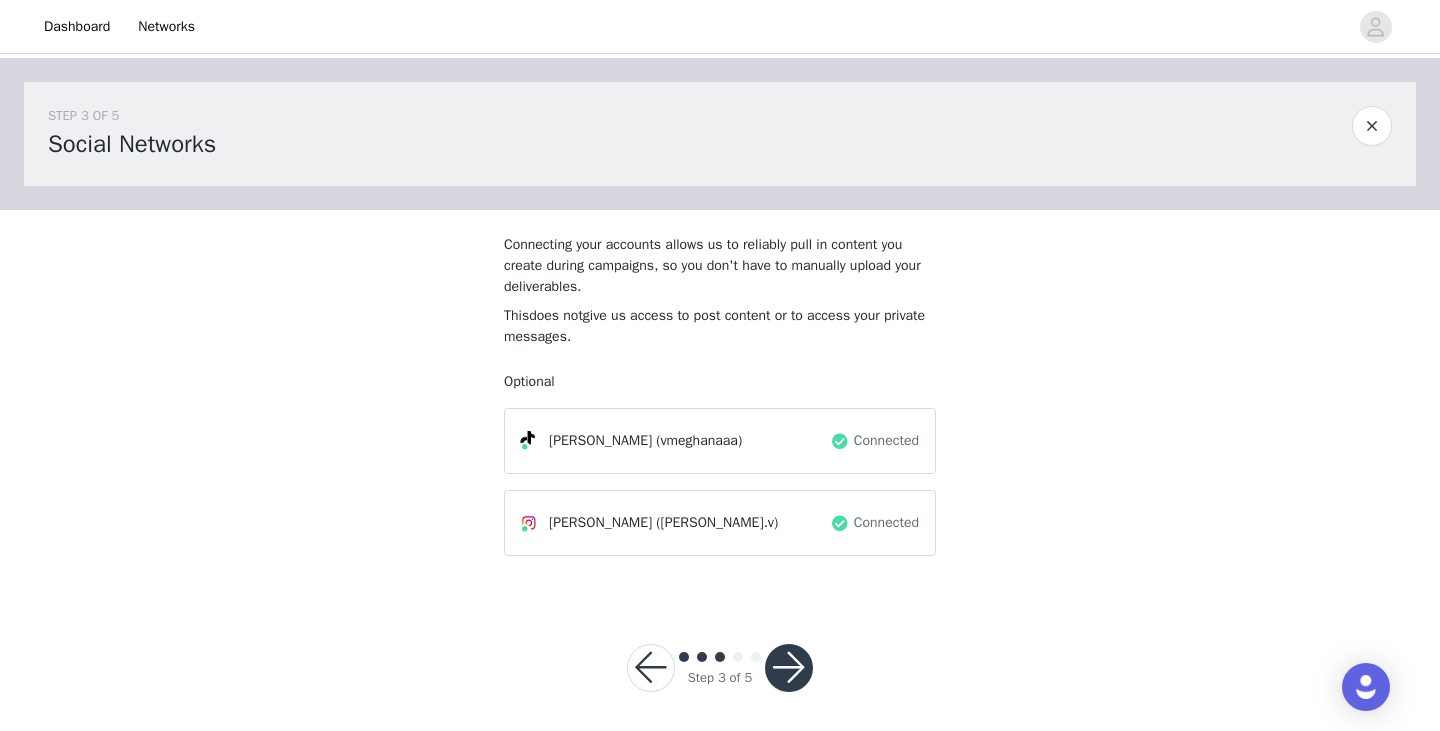 click at bounding box center [789, 668] 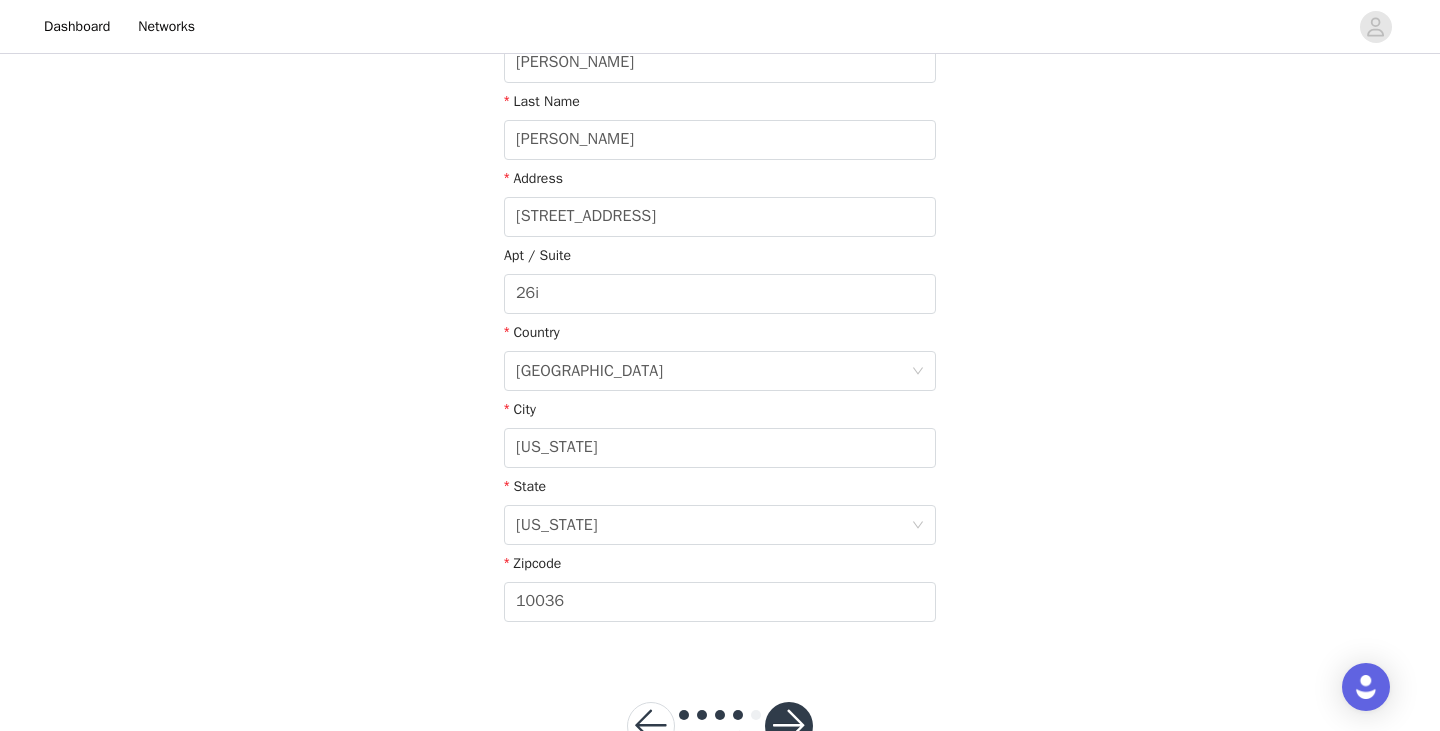 scroll, scrollTop: 503, scrollLeft: 0, axis: vertical 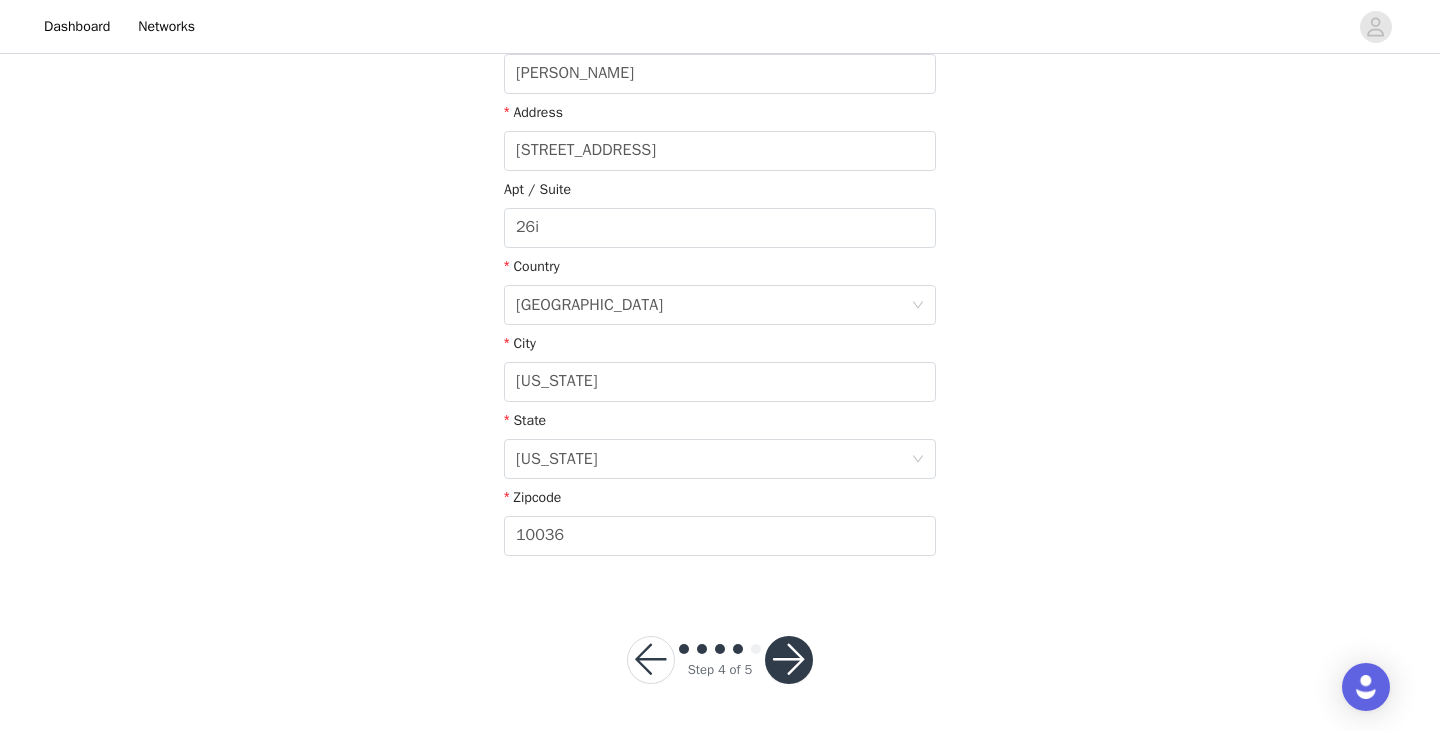 click at bounding box center [789, 660] 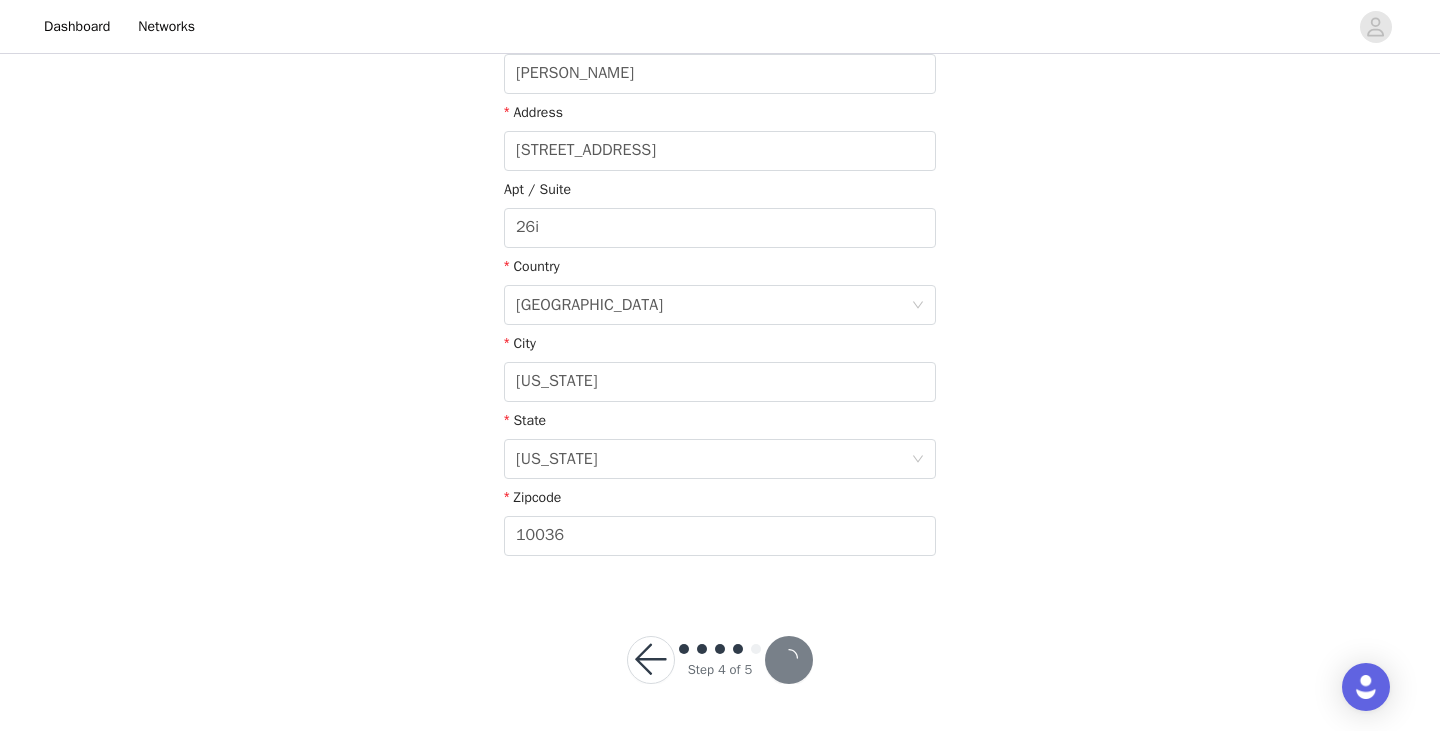 scroll, scrollTop: 429, scrollLeft: 0, axis: vertical 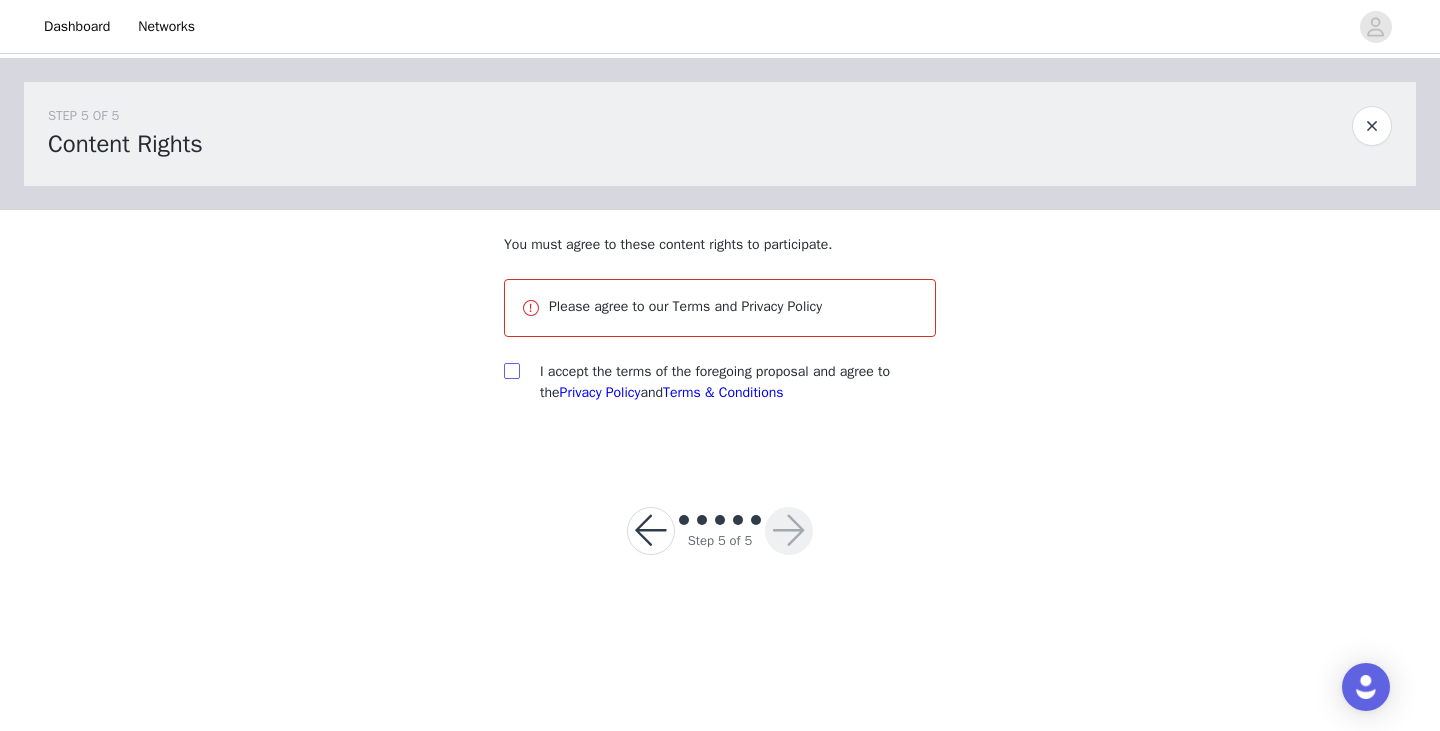 click at bounding box center (511, 370) 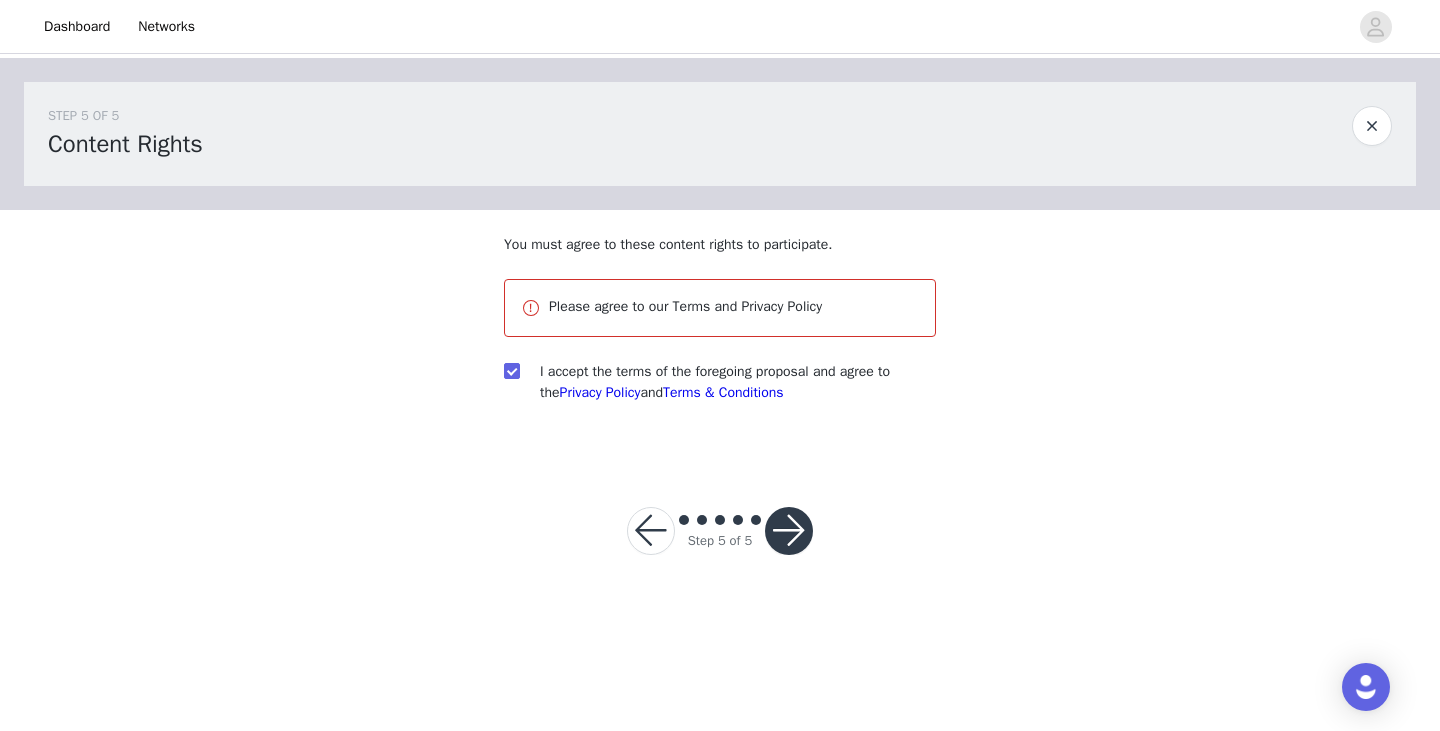 click at bounding box center (789, 531) 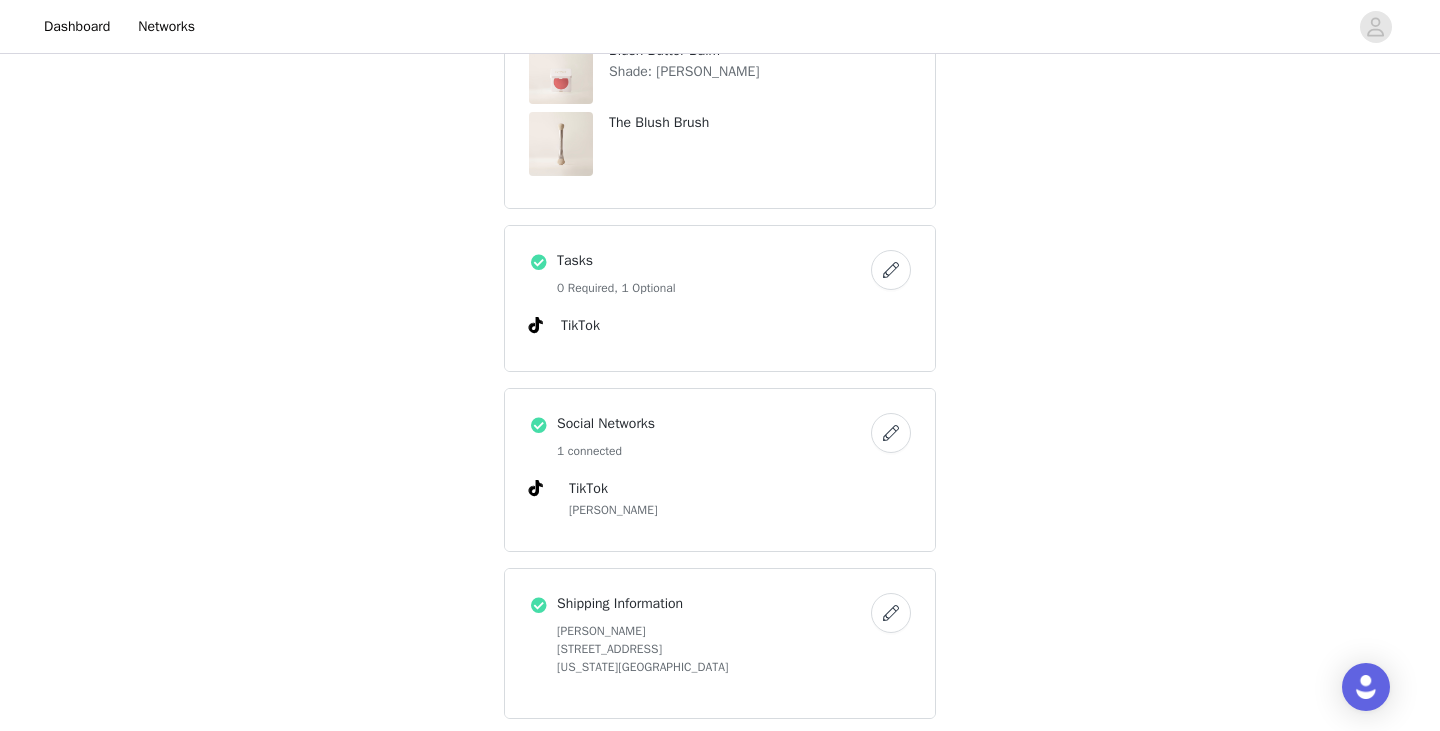 scroll, scrollTop: 886, scrollLeft: 0, axis: vertical 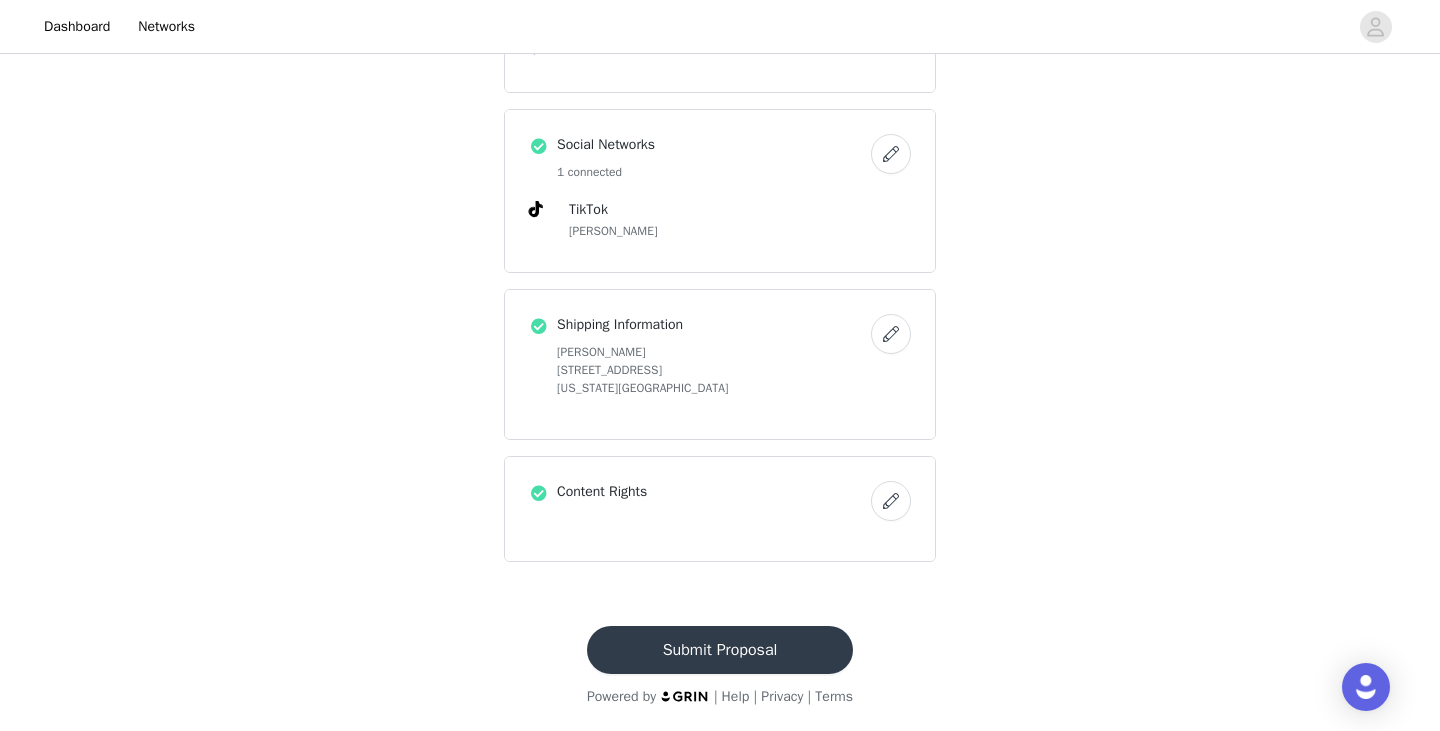 click on "Submit Proposal" at bounding box center [720, 650] 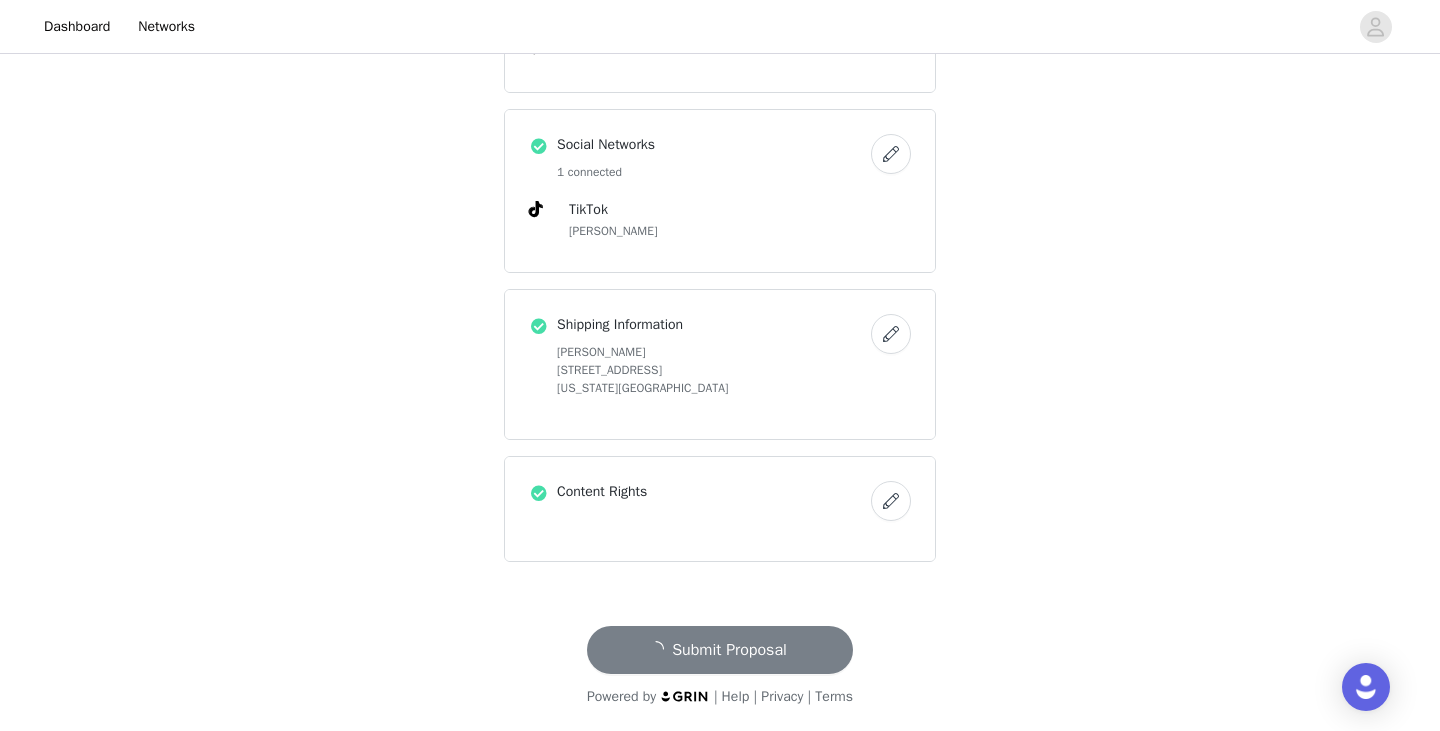 scroll, scrollTop: 0, scrollLeft: 0, axis: both 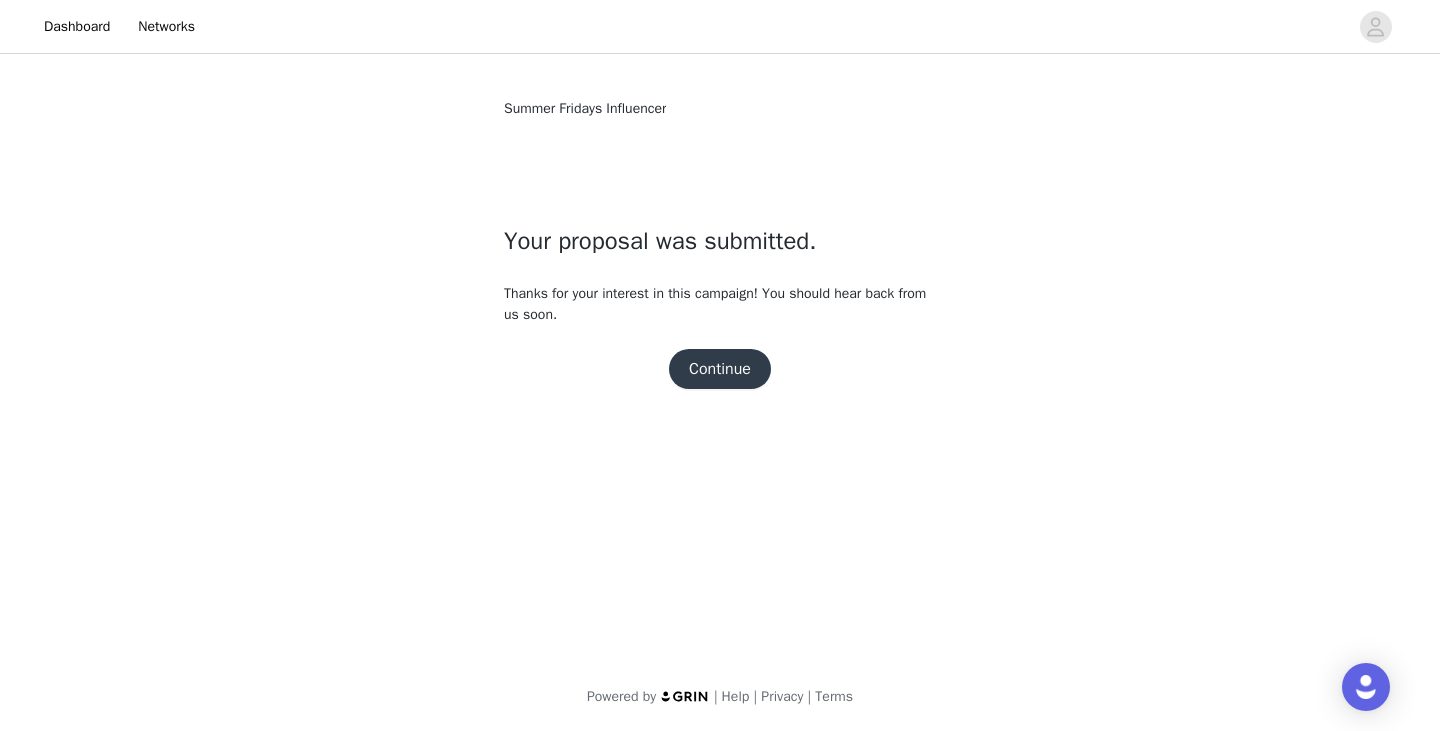 click on "Continue" at bounding box center (720, 369) 